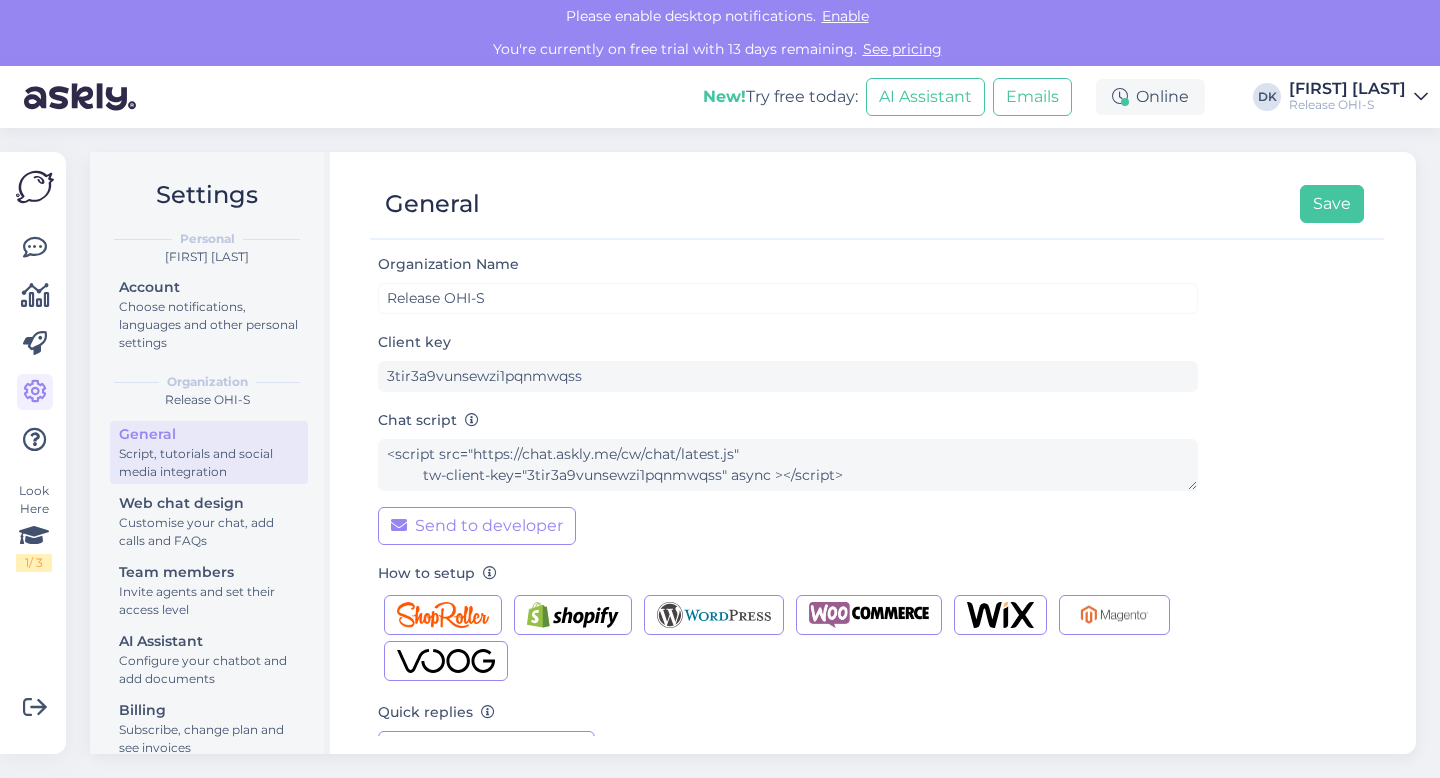 scroll, scrollTop: 0, scrollLeft: 0, axis: both 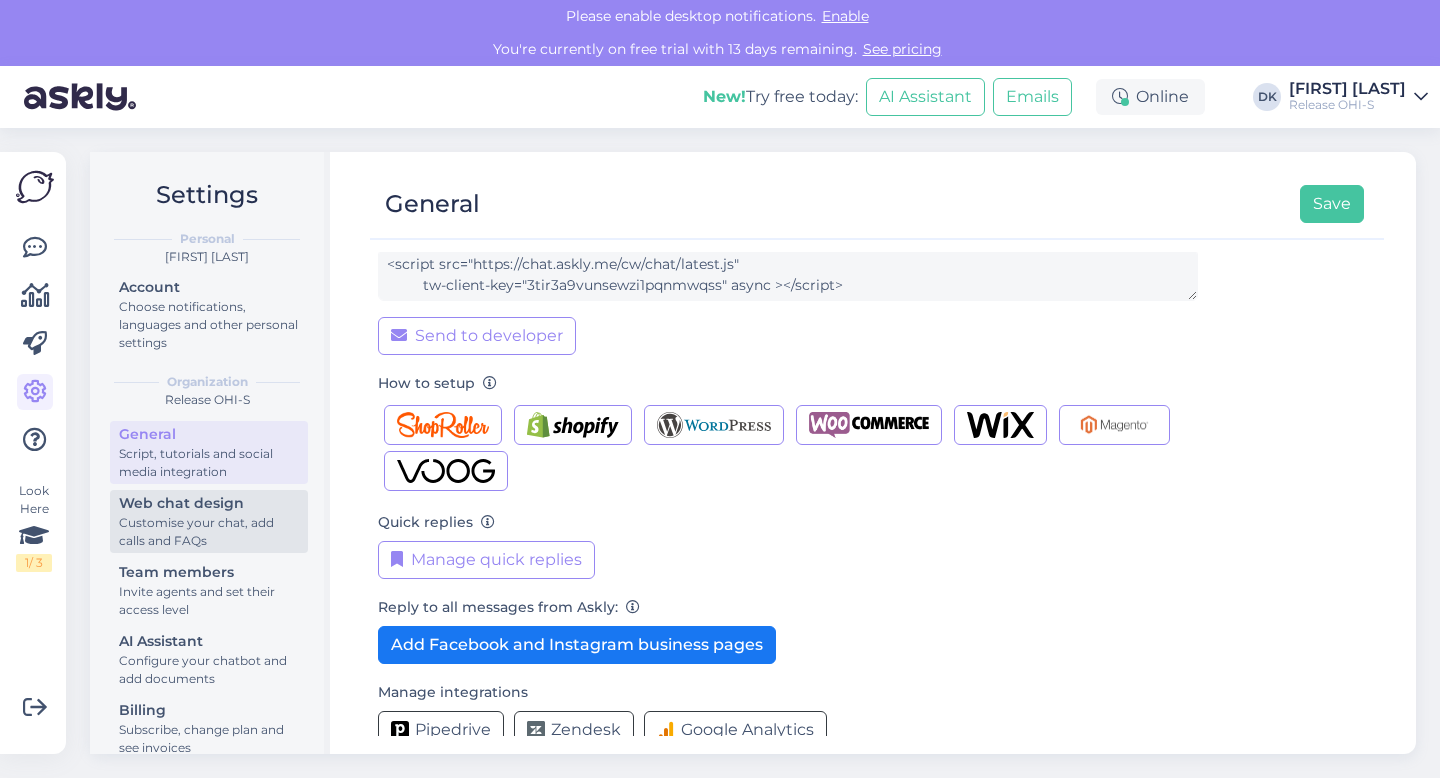 click on "Customise your chat, add calls and FAQs" at bounding box center (209, 532) 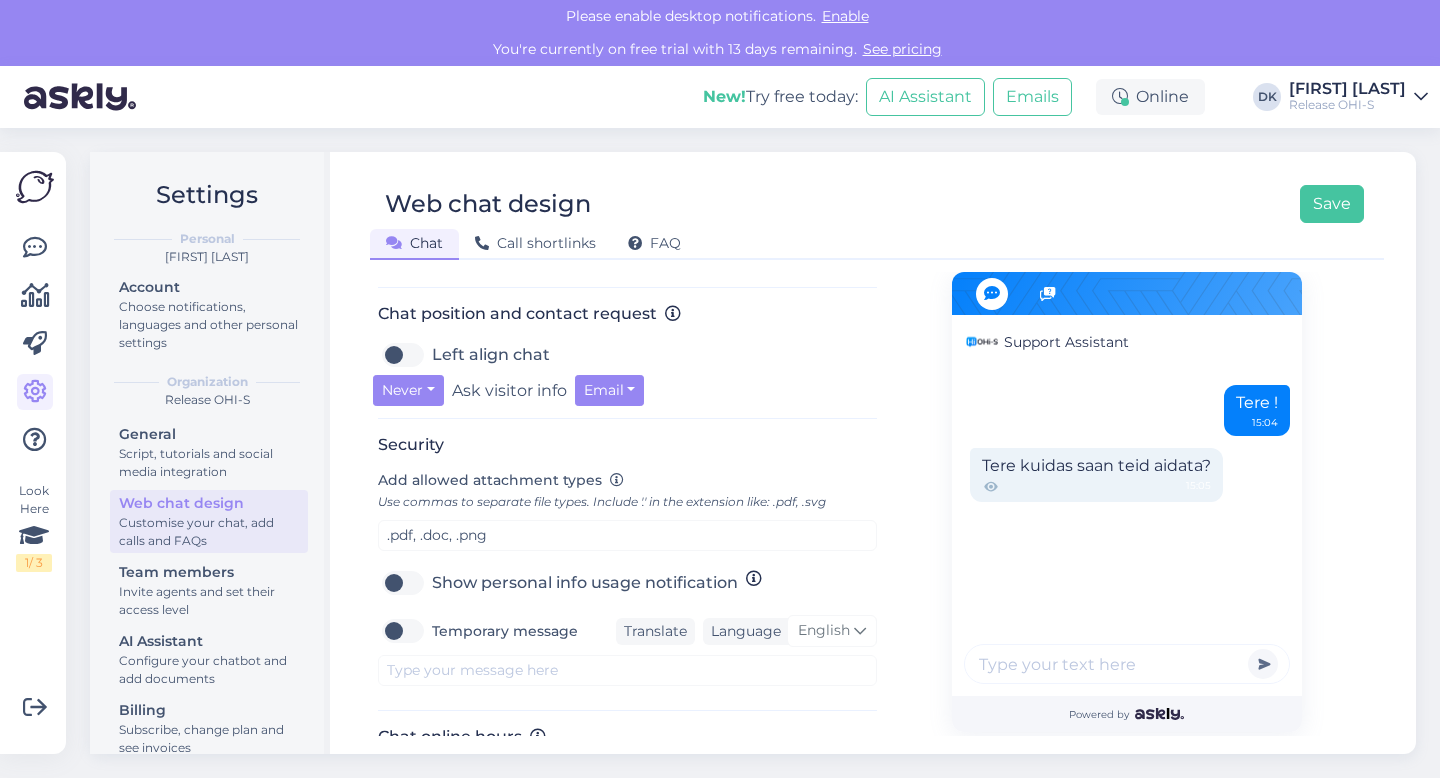 scroll, scrollTop: 717, scrollLeft: 0, axis: vertical 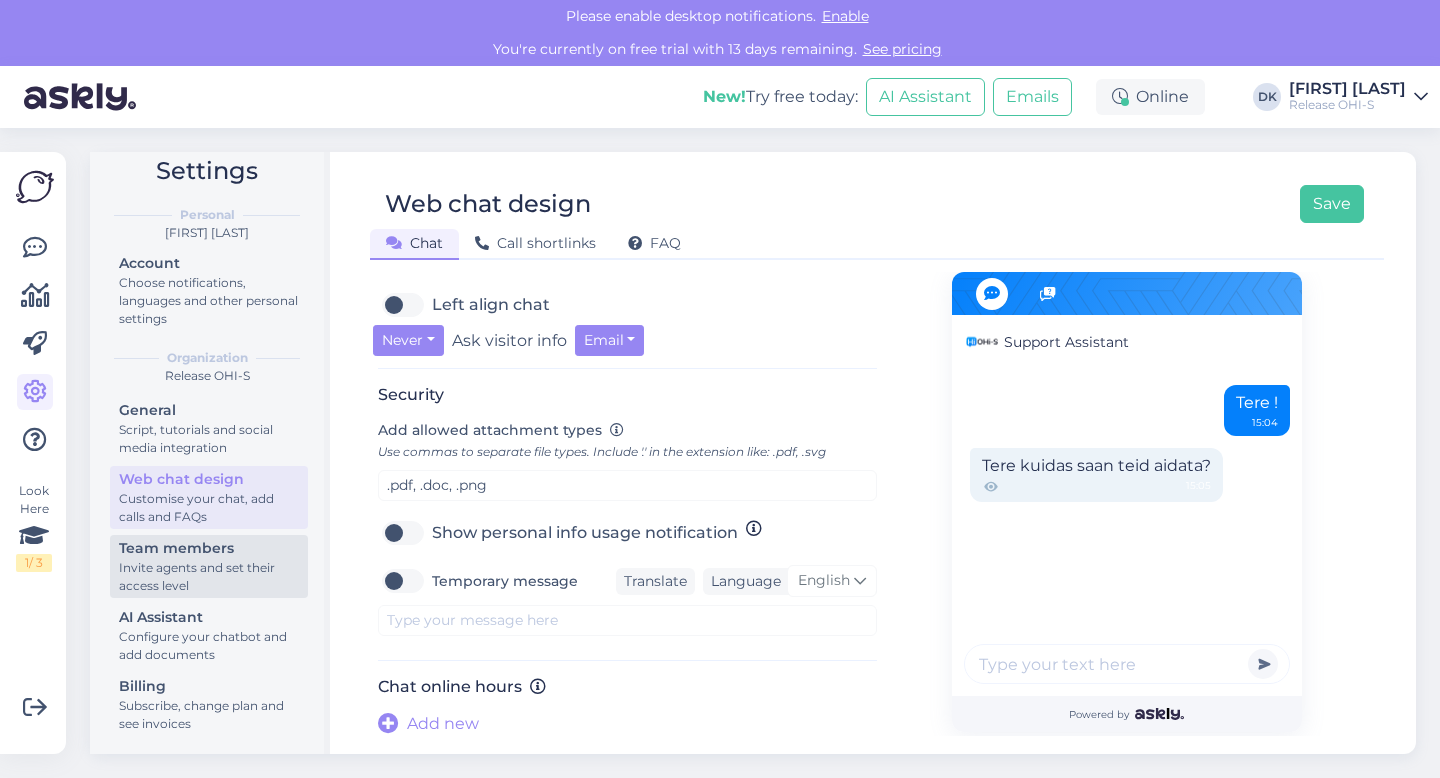 click on "Invite agents and set their access level" at bounding box center [209, 577] 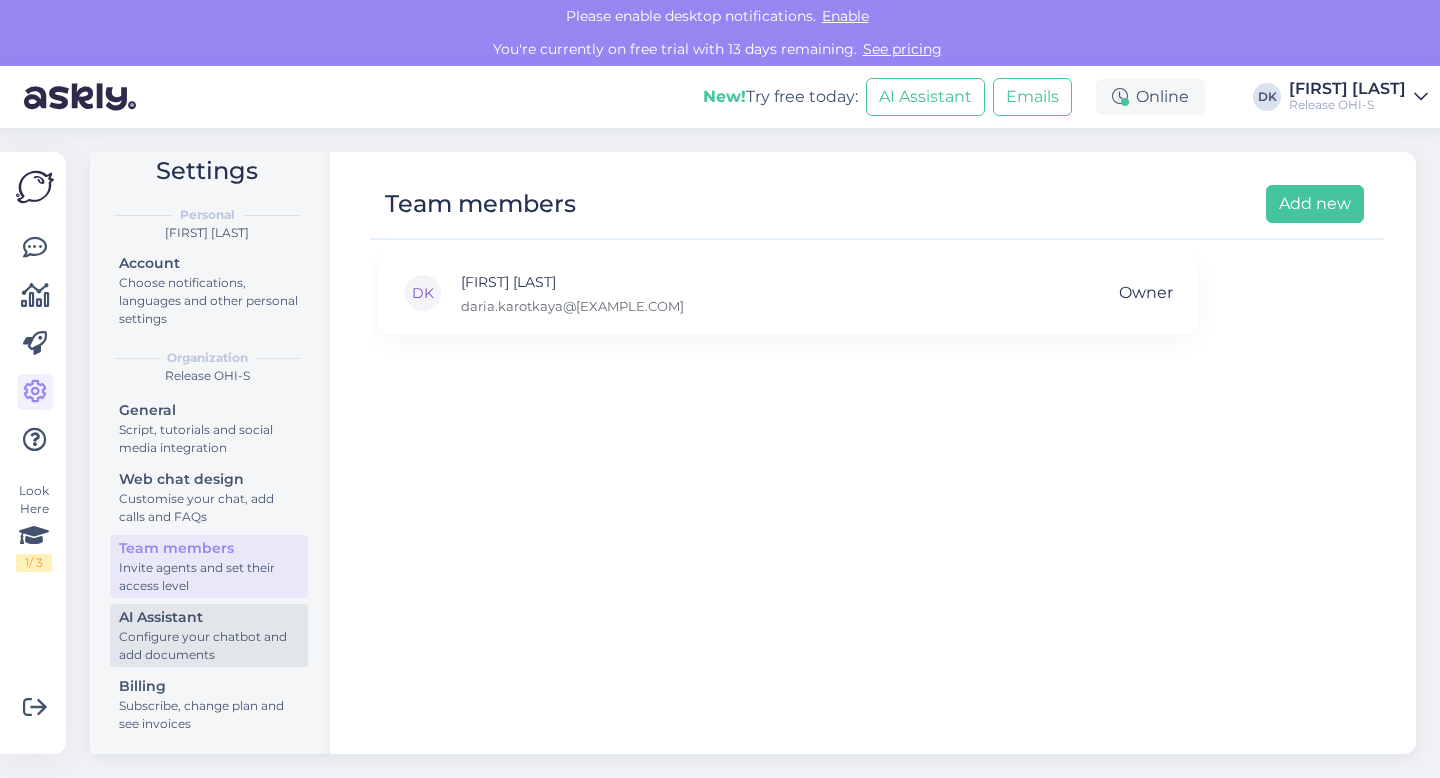 click on "Configure your chatbot and add documents" at bounding box center [209, 646] 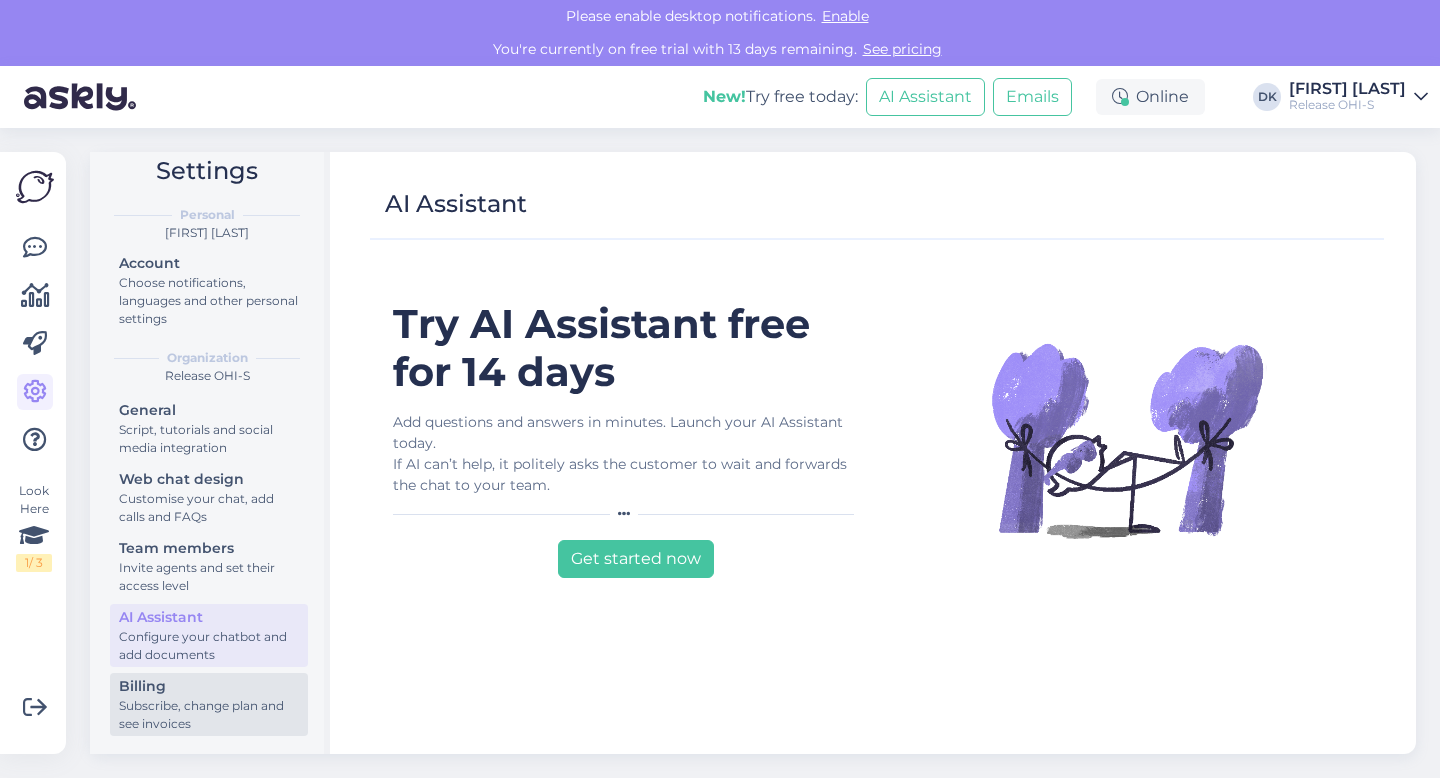 click on "Subscribe, change plan and see invoices" at bounding box center (209, 715) 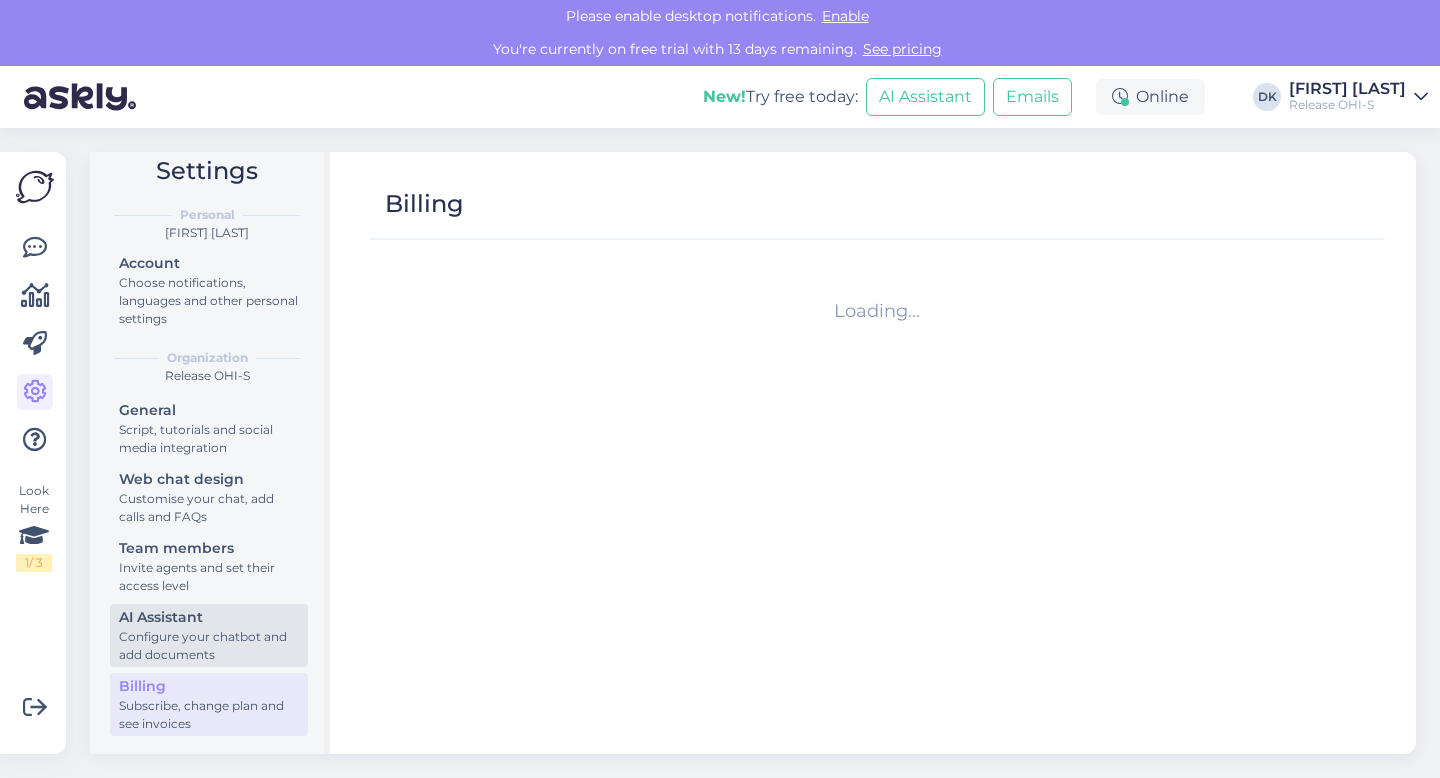 click on "Configure your chatbot and add documents" at bounding box center [209, 646] 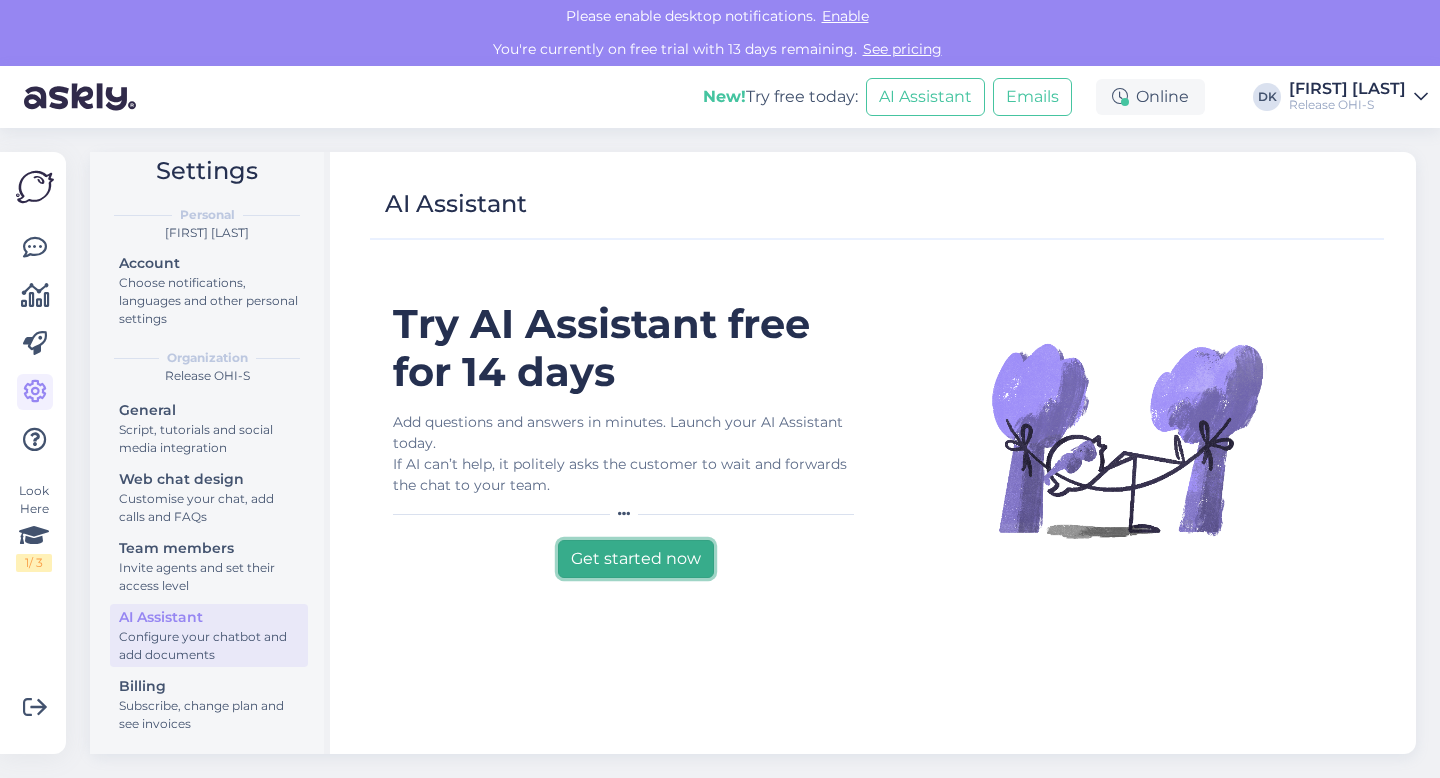 click on "Get started now" at bounding box center (636, 559) 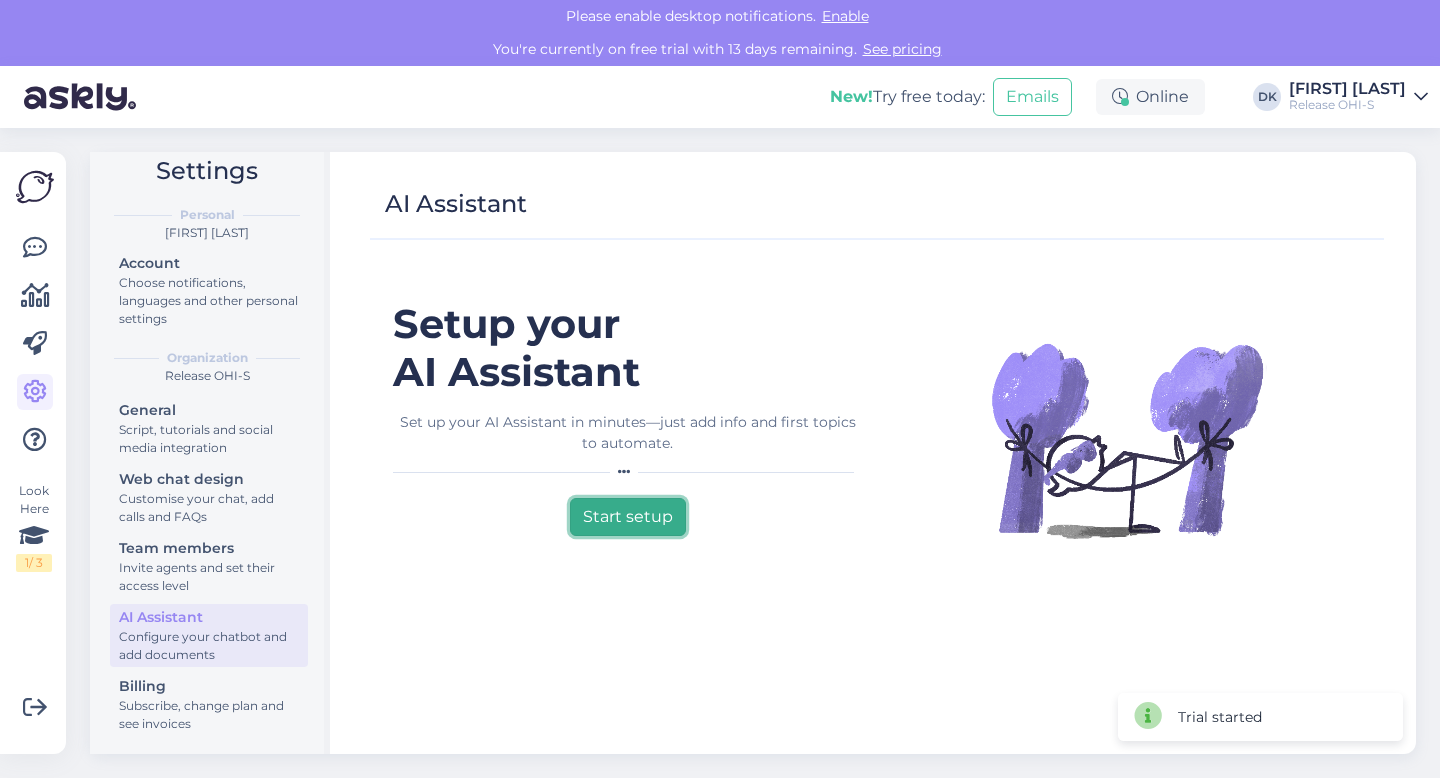 click on "Start setup" at bounding box center (628, 517) 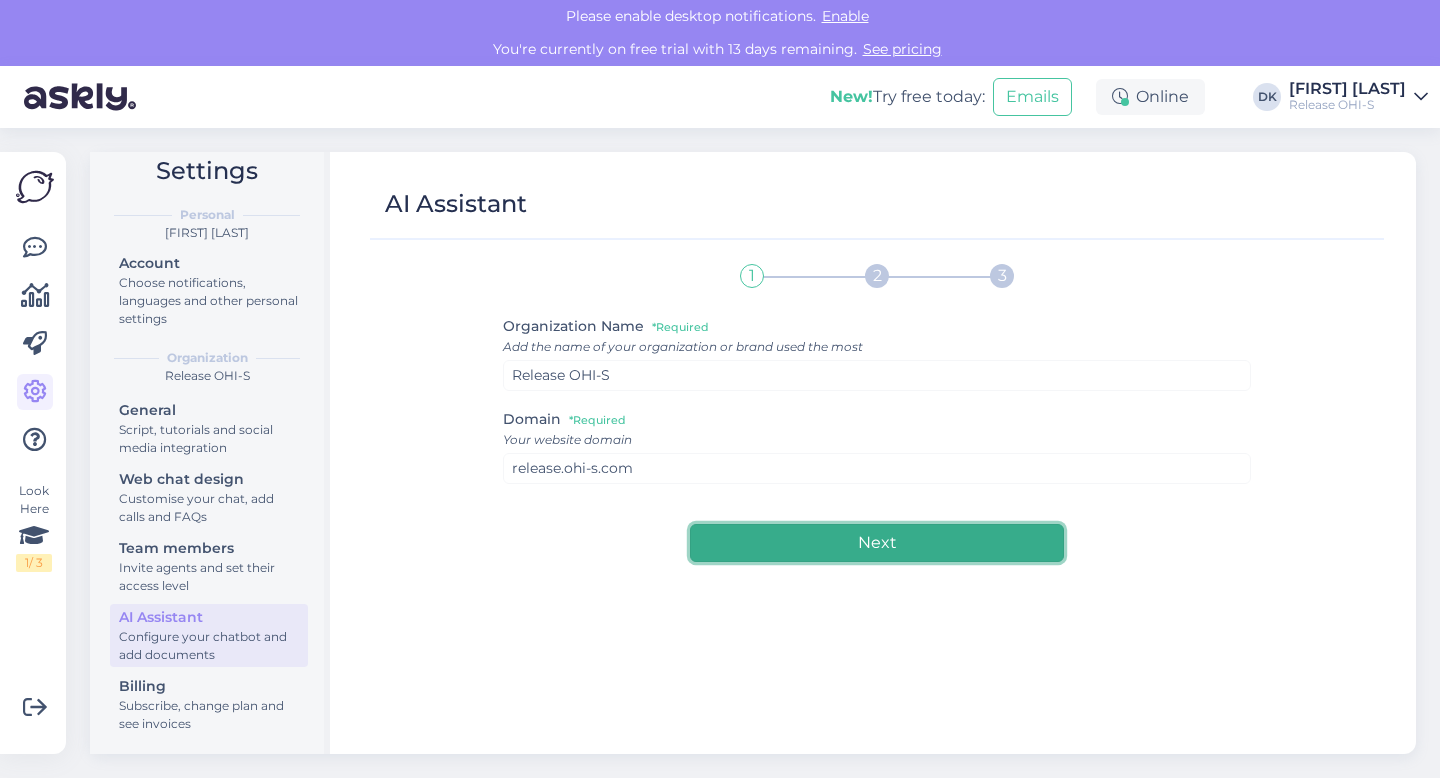 click on "Next" at bounding box center (877, 543) 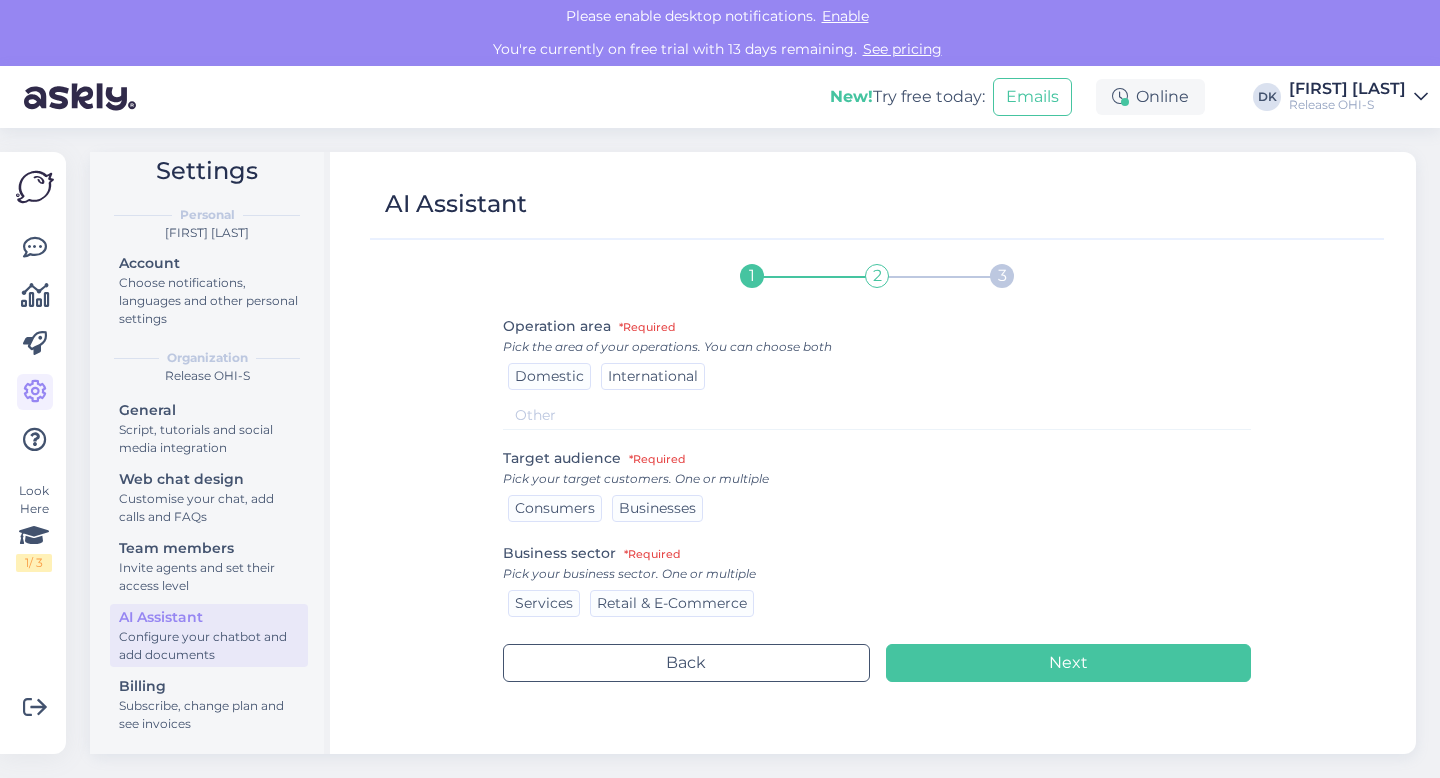 click on "International" at bounding box center (653, 376) 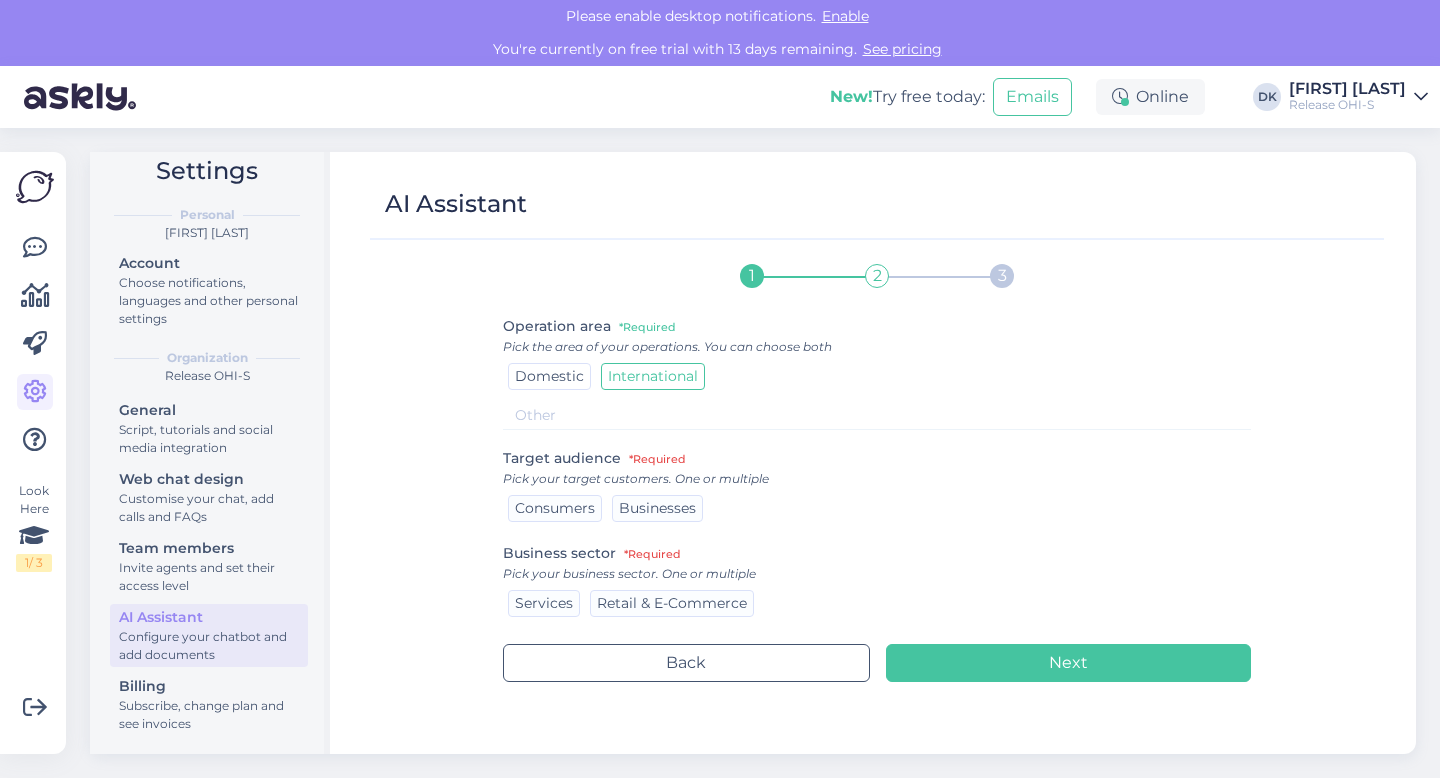 click on "Domestic" at bounding box center [549, 376] 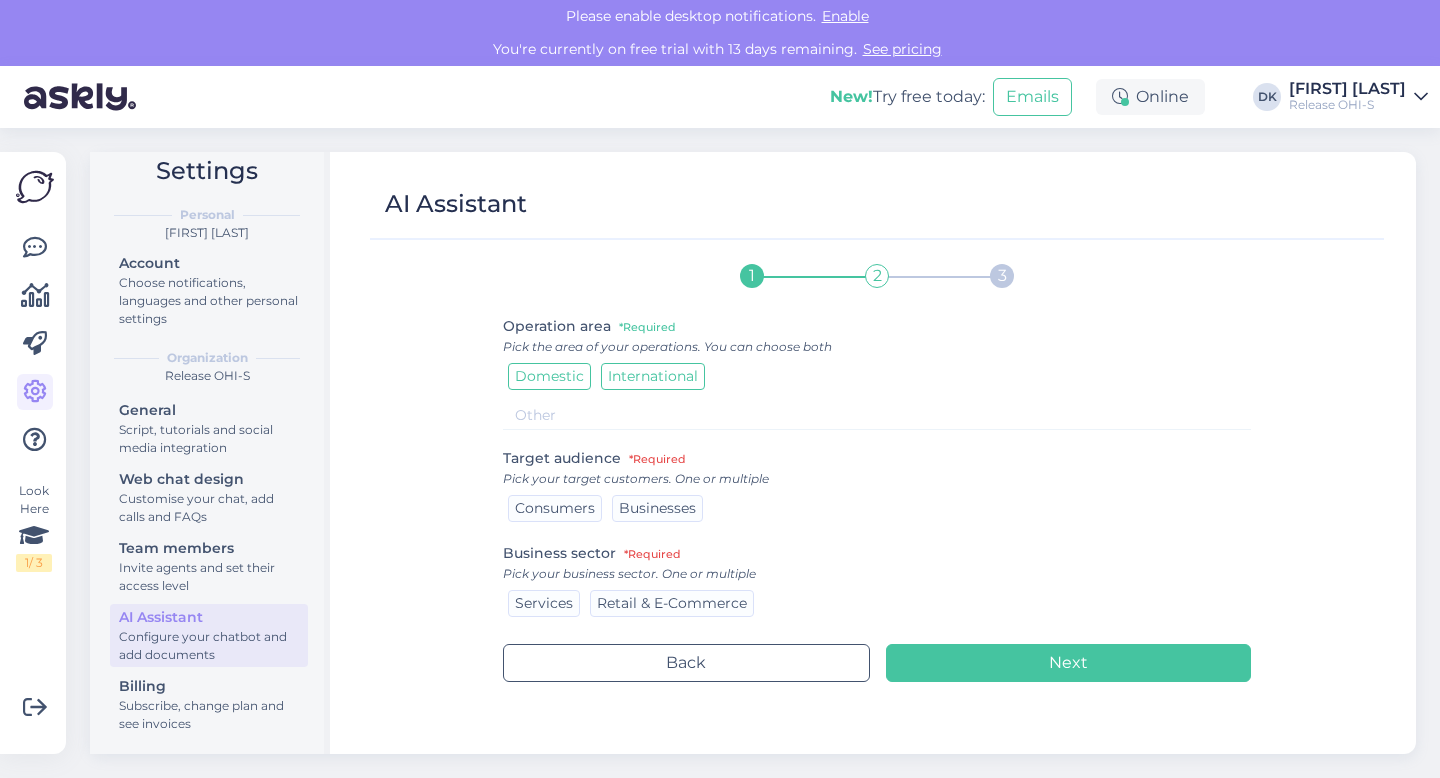 click on "International" at bounding box center [653, 376] 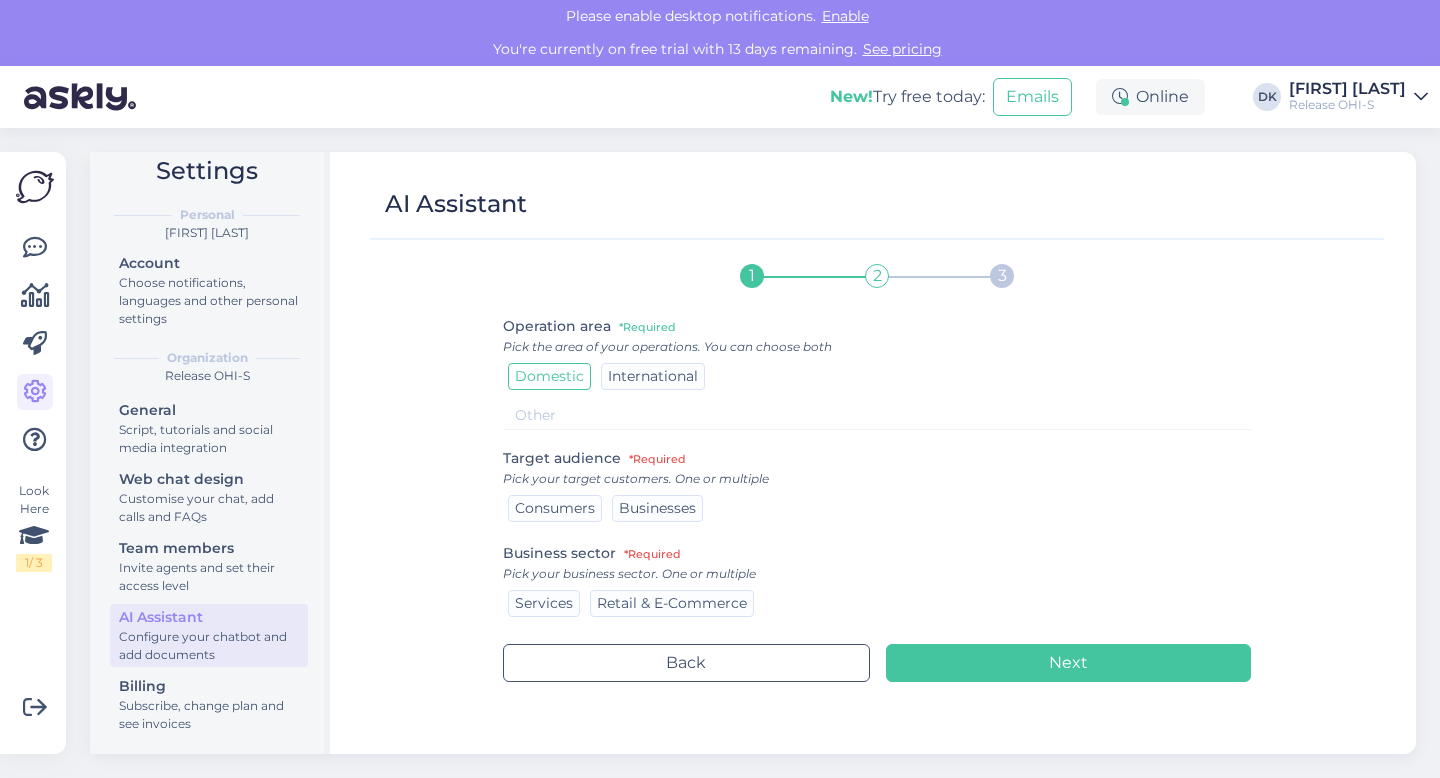 click on "Domestic" at bounding box center (549, 376) 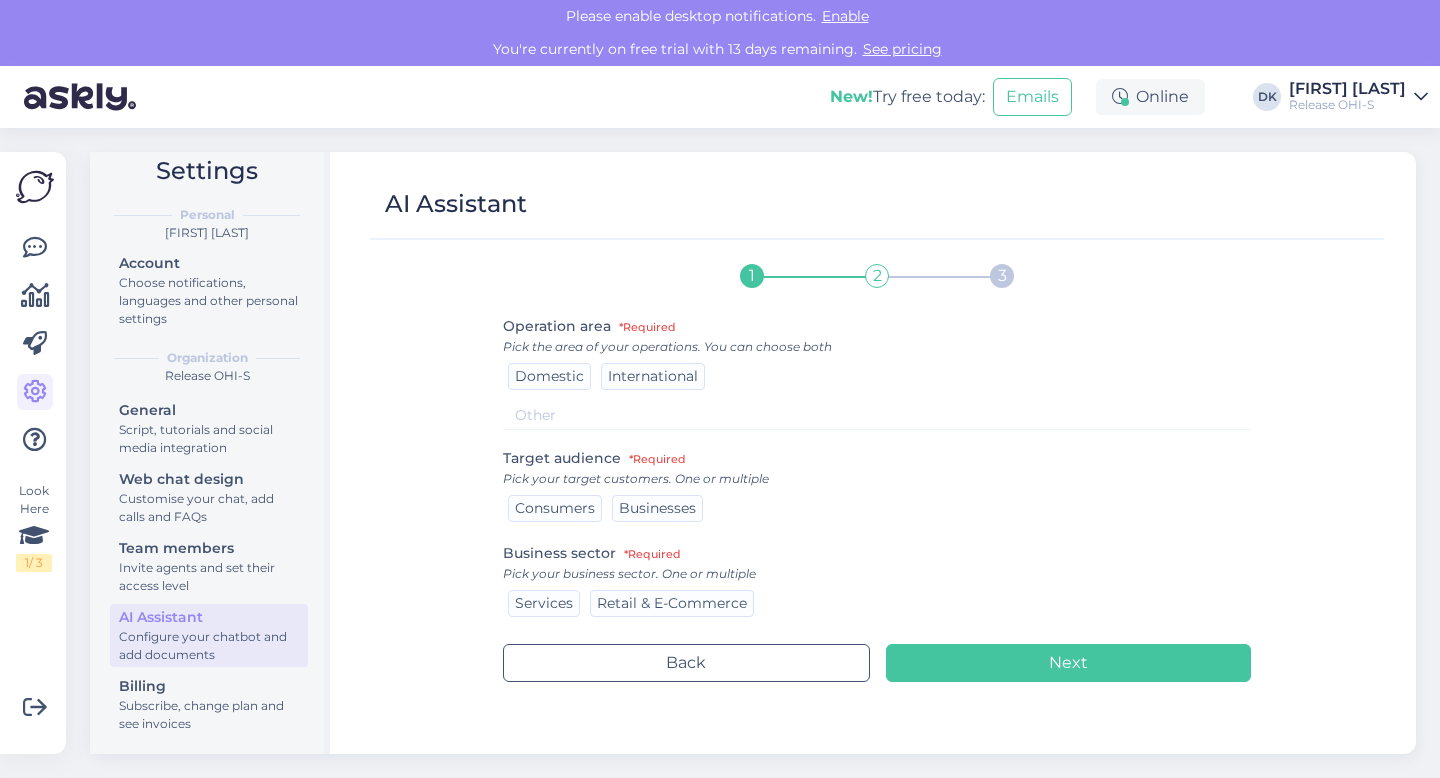 click at bounding box center [877, 415] 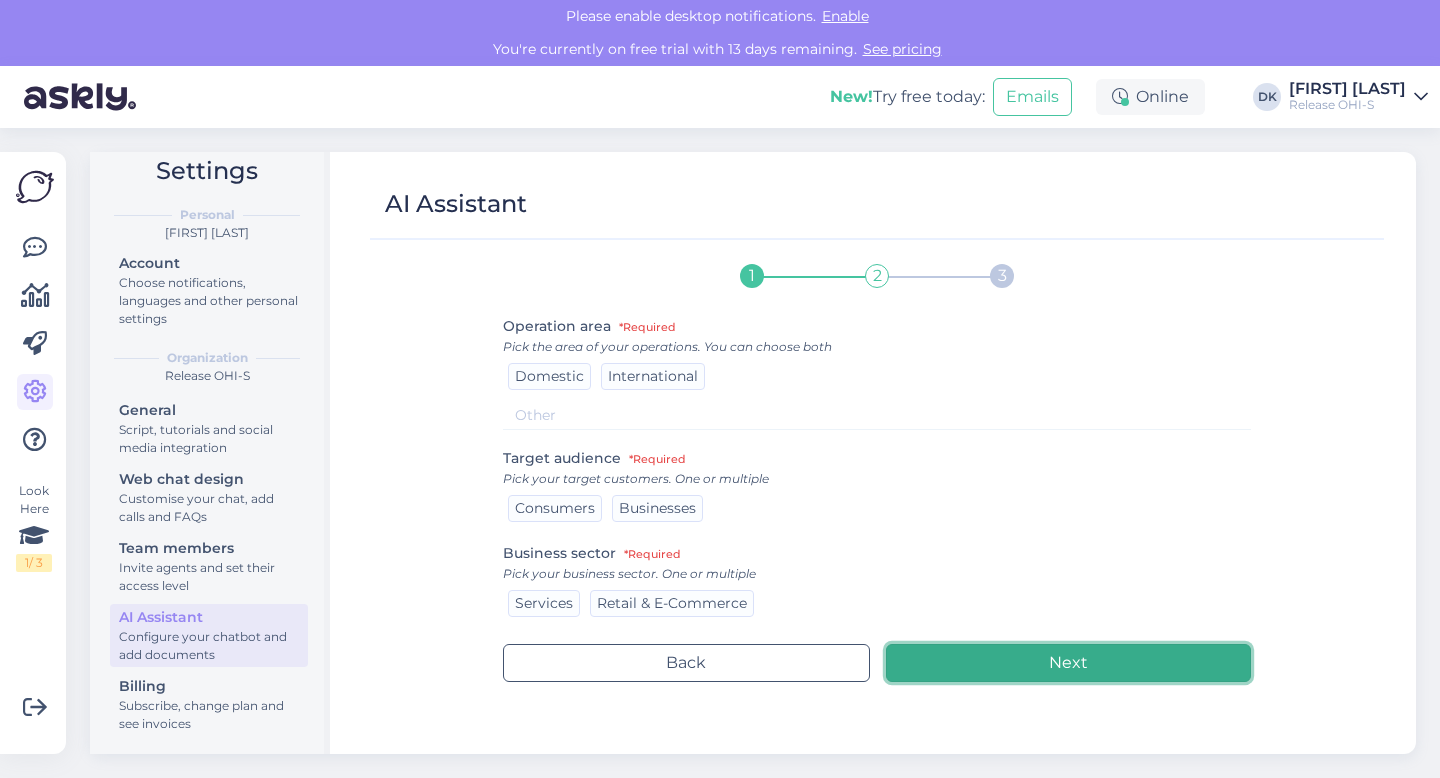 click on "Next" at bounding box center (1069, 663) 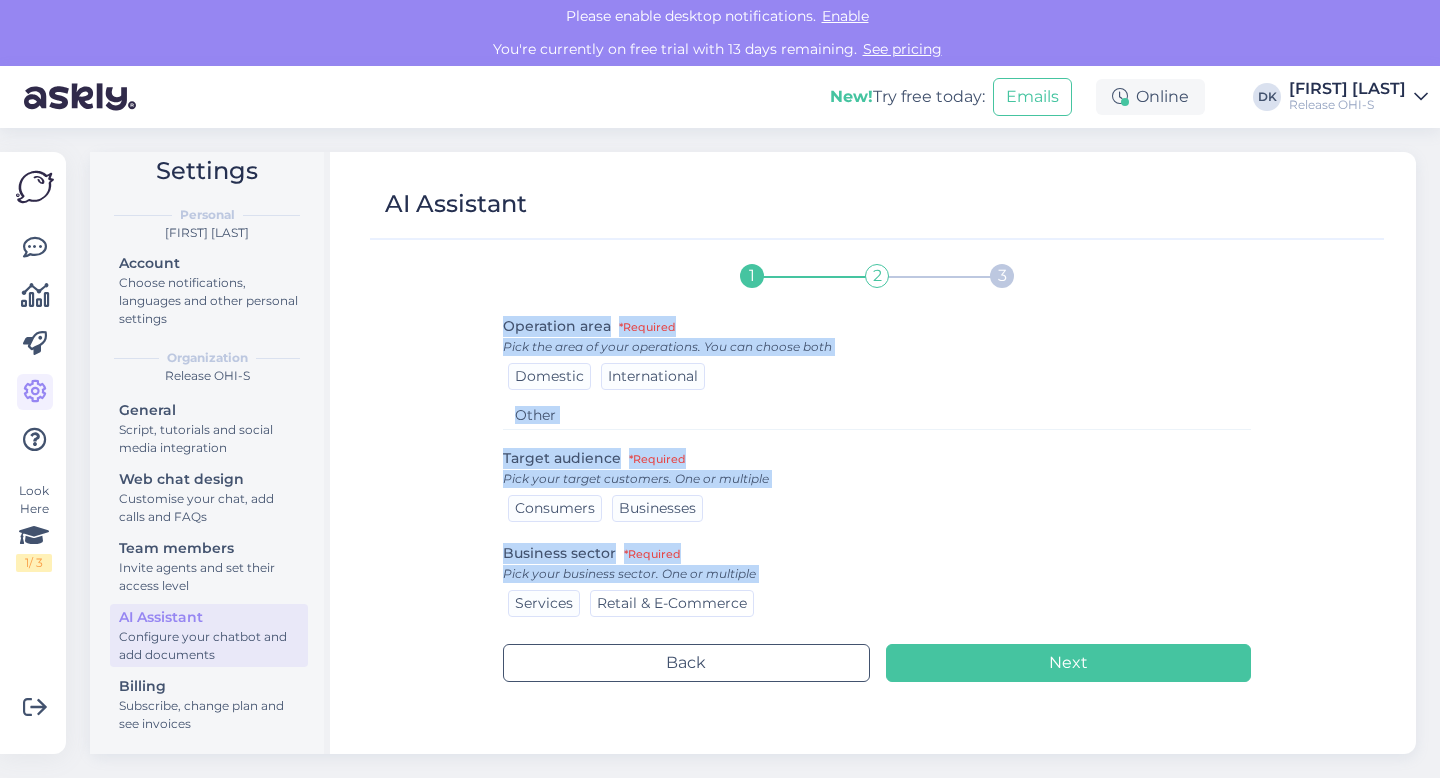 drag, startPoint x: 503, startPoint y: 324, endPoint x: 741, endPoint y: 603, distance: 366.72195 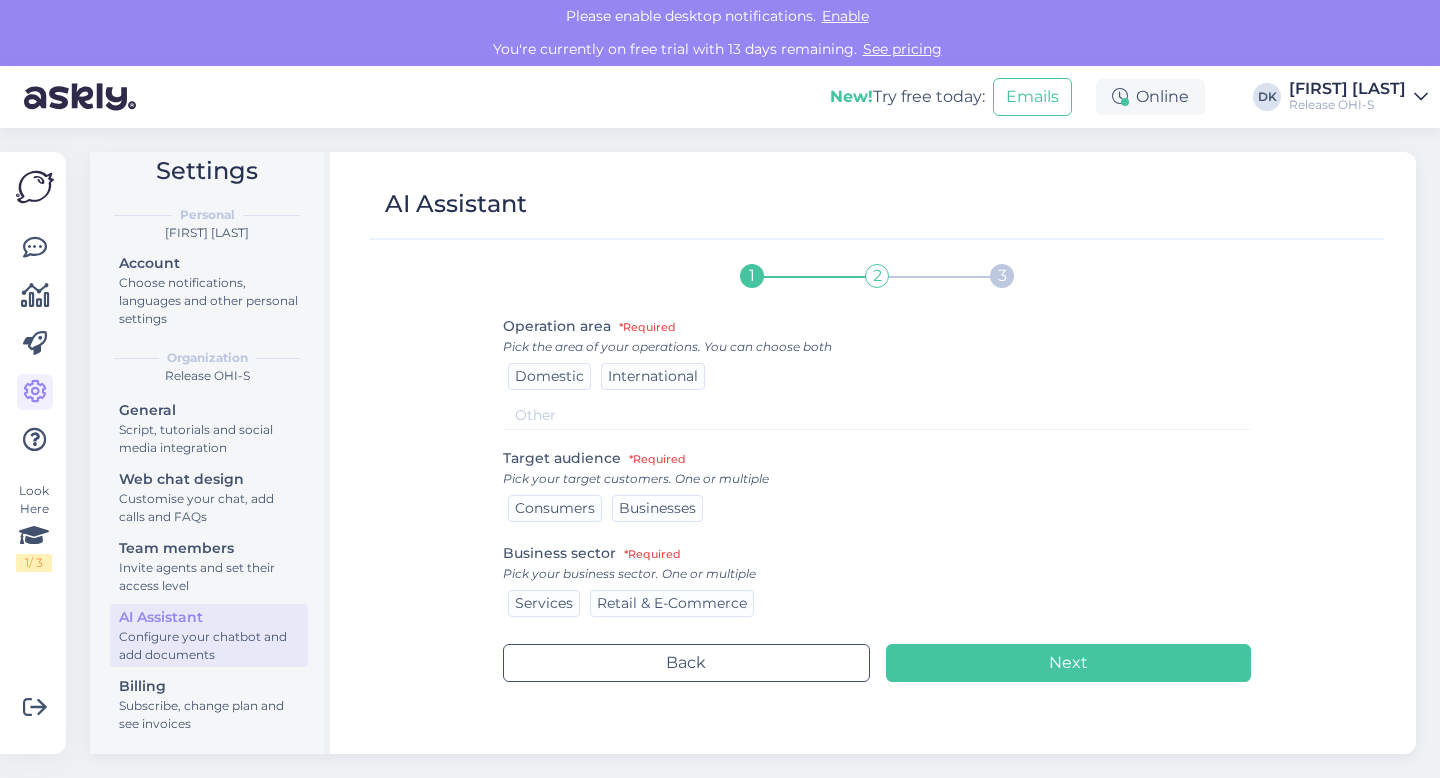 click on "1 2 3 Operation area *Required Pick the area of your operations. You can choose both   Domestic   International Target audience *Required Pick your target customers. One or multiple   Consumers   Businesses Business sector *Required Pick your business sector. One or multiple   Services   Retail & E-Commerce Back Next" at bounding box center [877, 494] 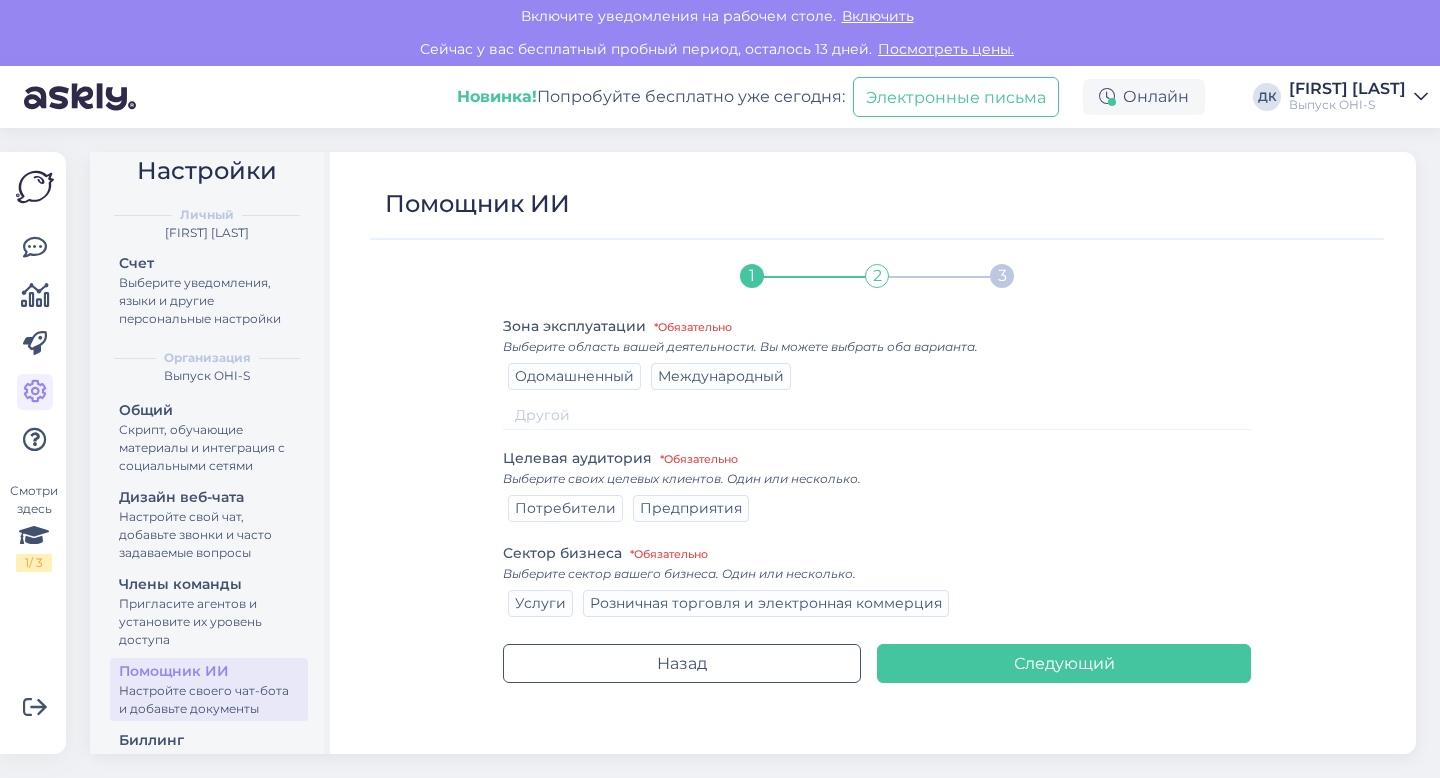 click on "Потребители" at bounding box center [565, 508] 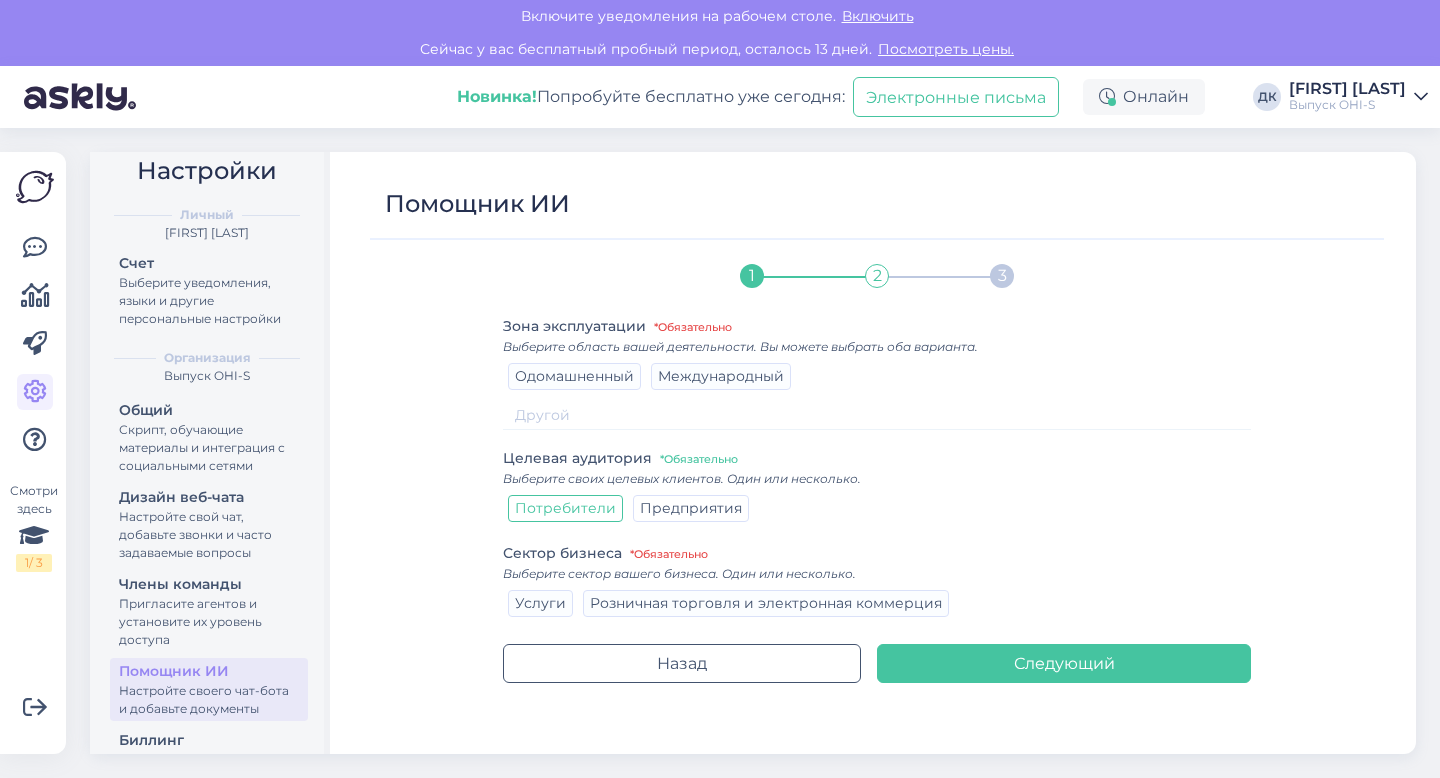 click on "Предприятия" at bounding box center [691, 508] 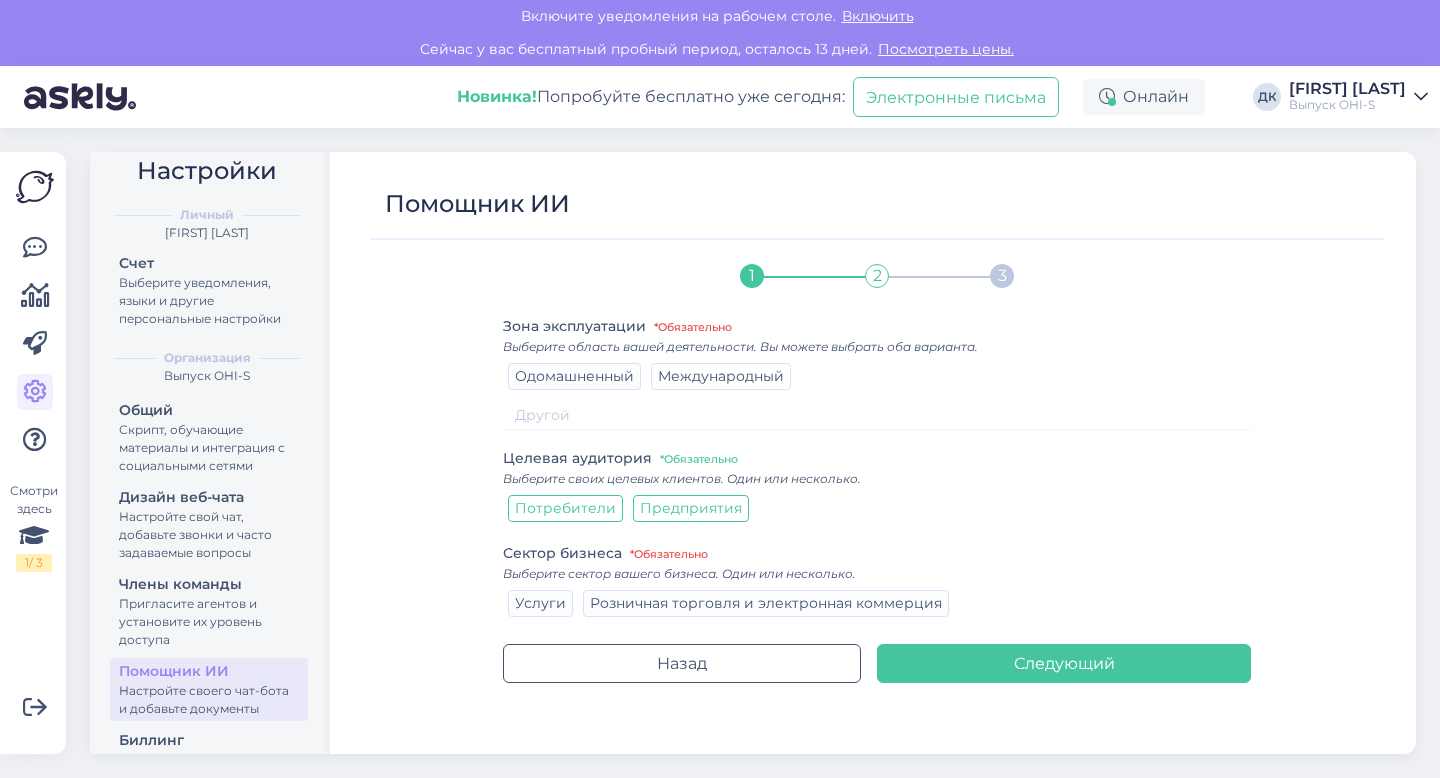 click on "Международный" at bounding box center (721, 376) 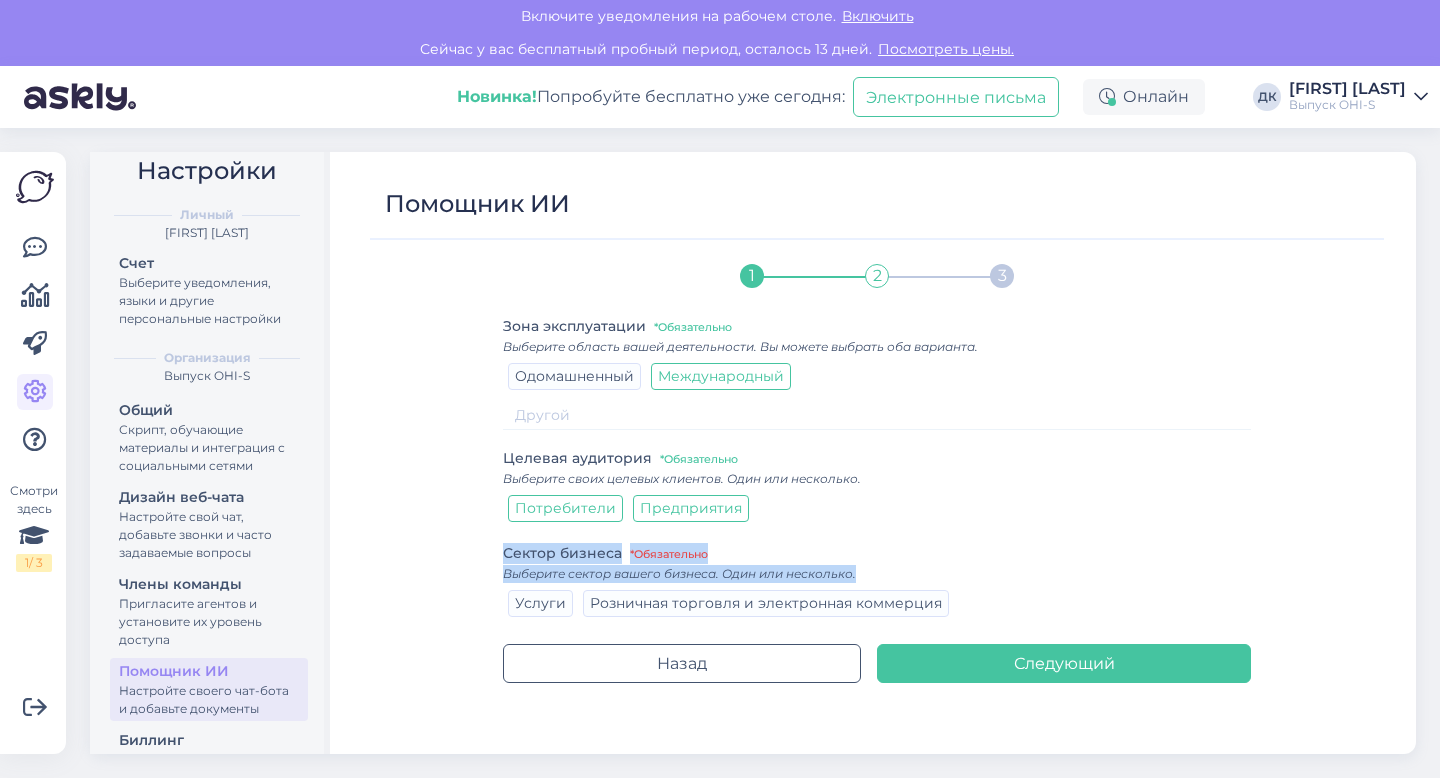 drag, startPoint x: 506, startPoint y: 554, endPoint x: 931, endPoint y: 577, distance: 425.6219 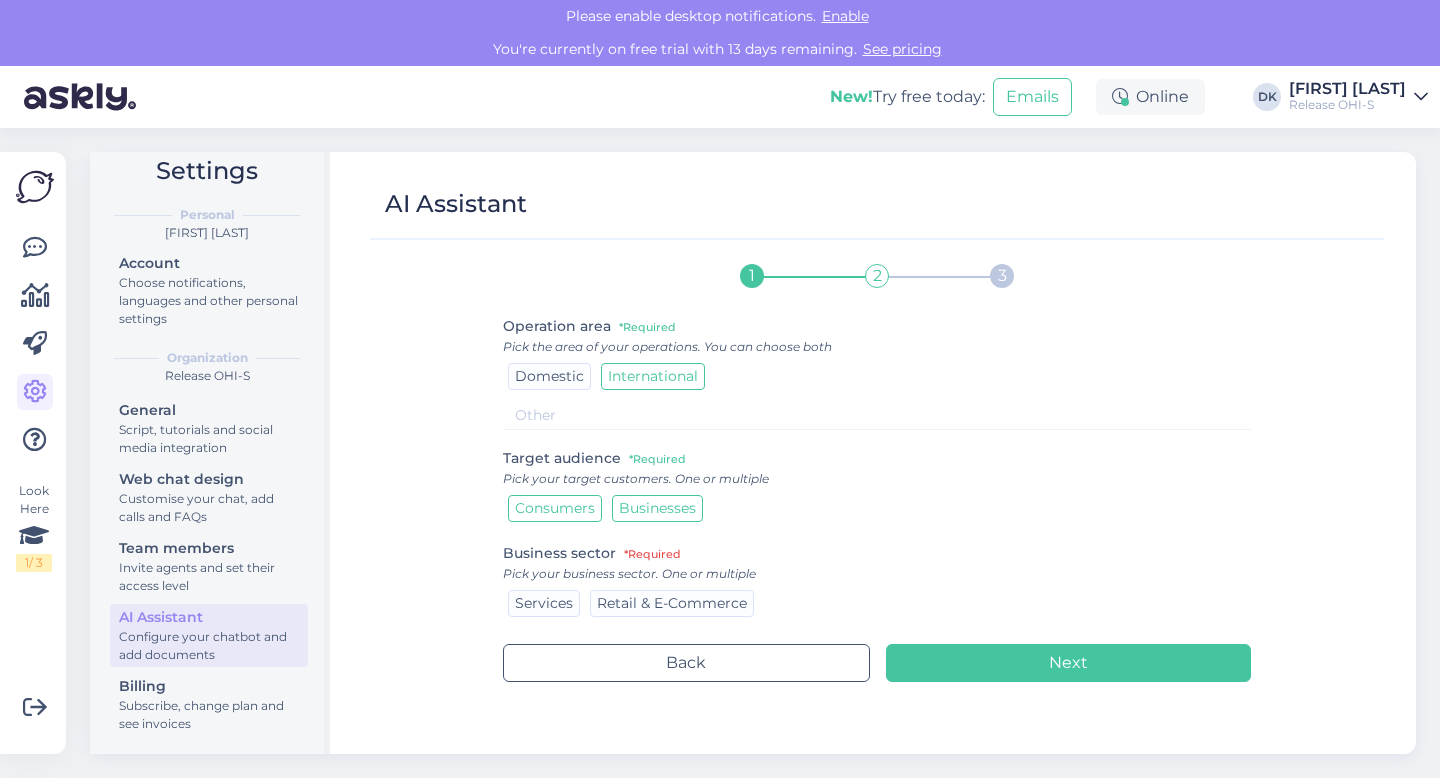 click on "1 2 3 Operation area *Required Pick the area of your operations. You can choose both   Domestic   International Target audience *Required Pick your target customers. One or multiple   Consumers   Businesses Business sector *Required Pick your business sector. One or multiple   Services   Retail & E-Commerce Back Next" at bounding box center (877, 494) 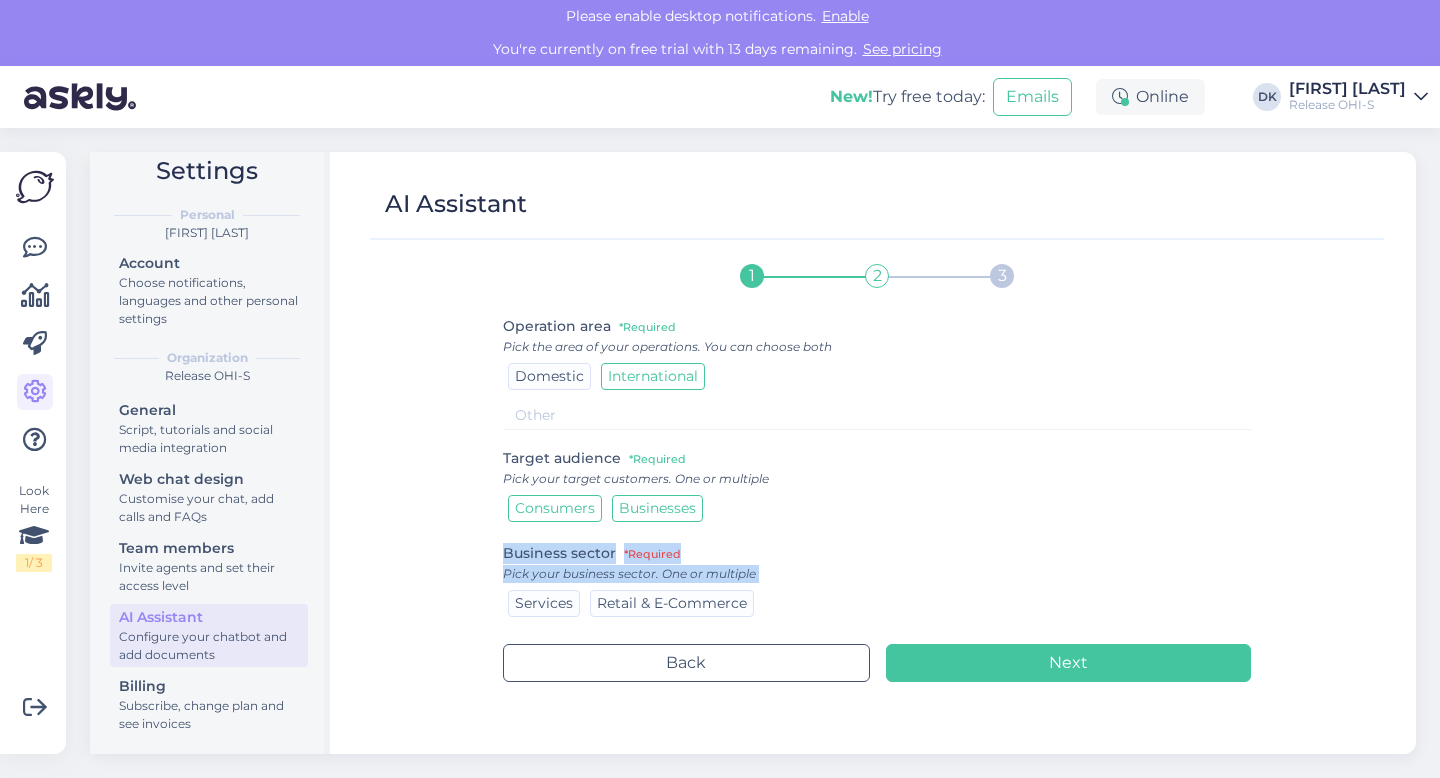 drag, startPoint x: 499, startPoint y: 556, endPoint x: 752, endPoint y: 620, distance: 260.96936 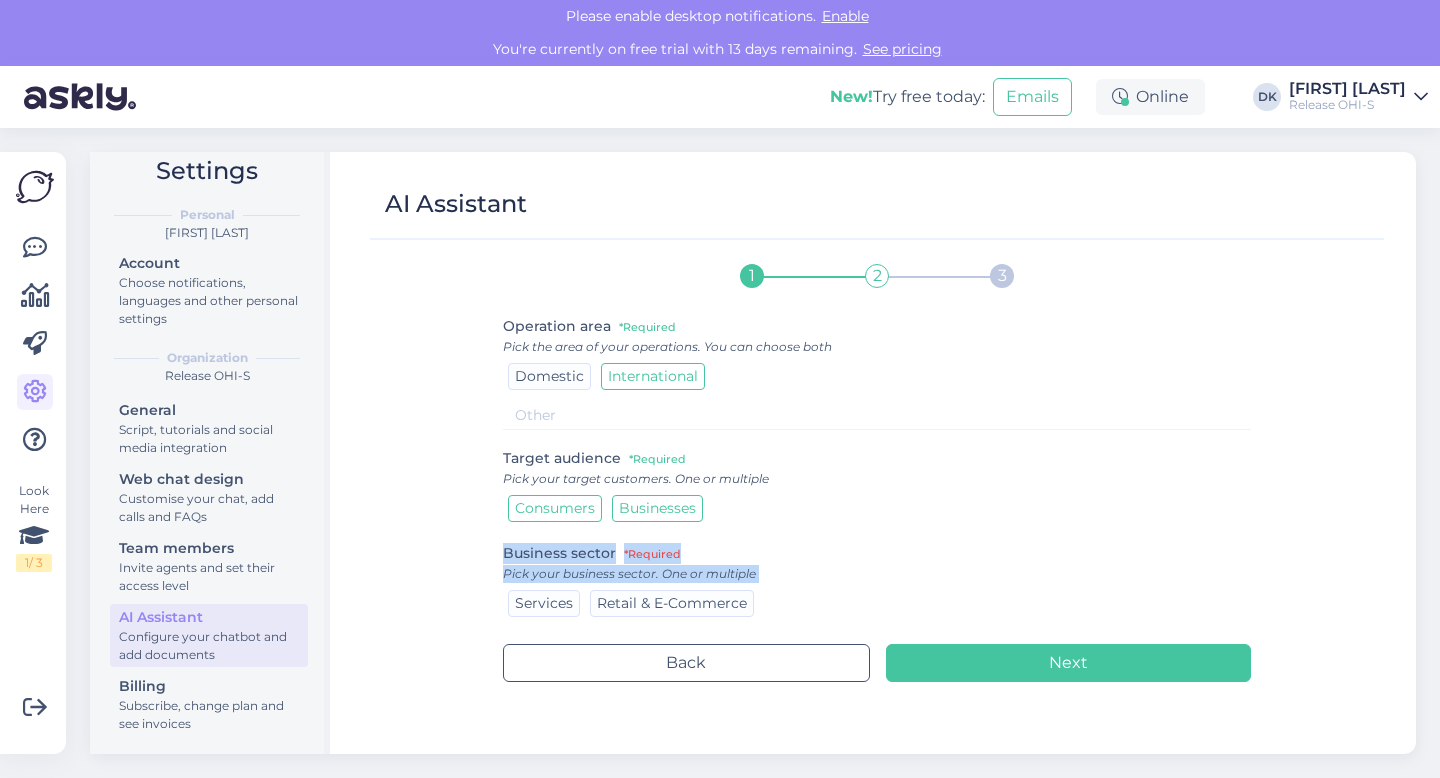 copy on "Business sector *Required Pick your business sector. One or multiple   Services   Retail & E-Commerce Back Next Исходный текст Оцените этот перевод Ваш отзыв поможет нам улучшить Google Переводчик" 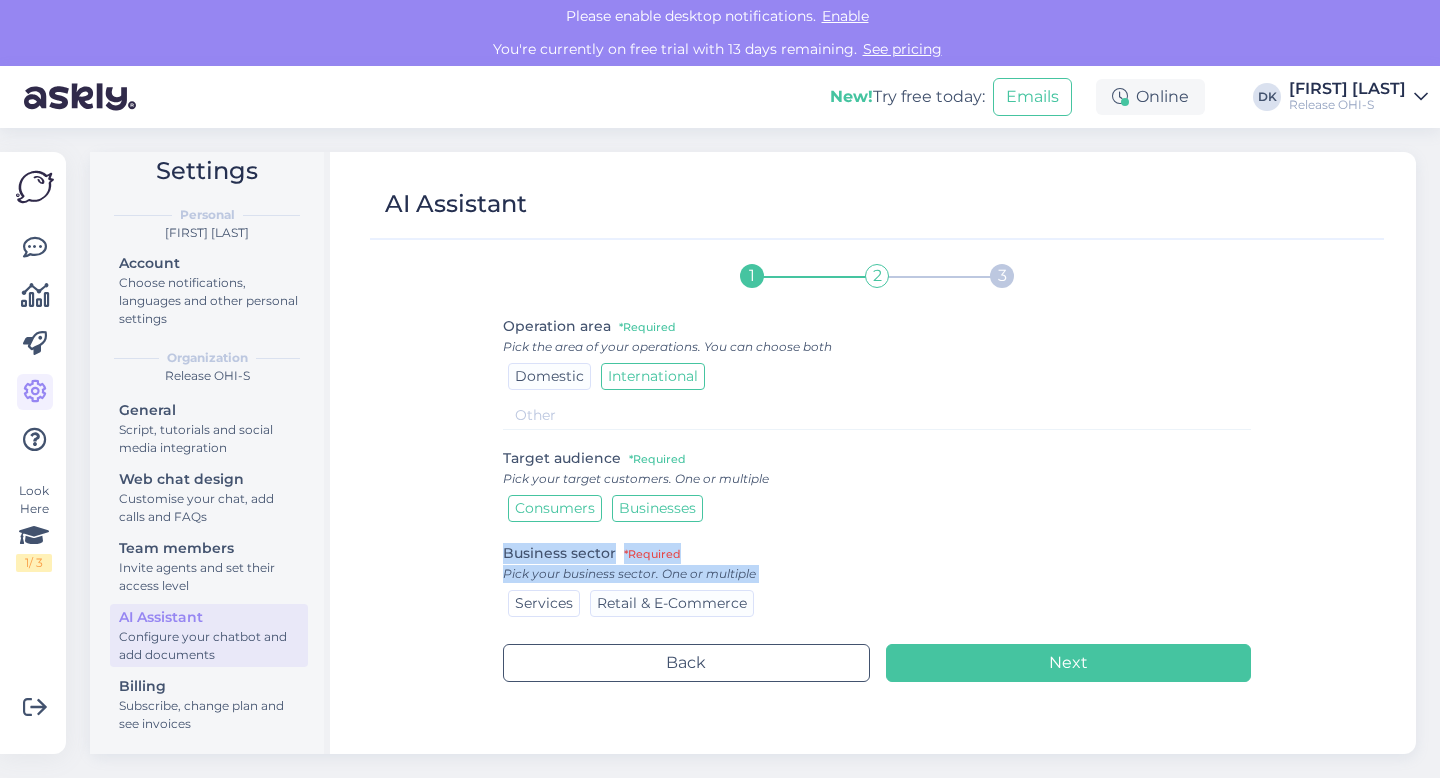 click on "Services" at bounding box center (544, 603) 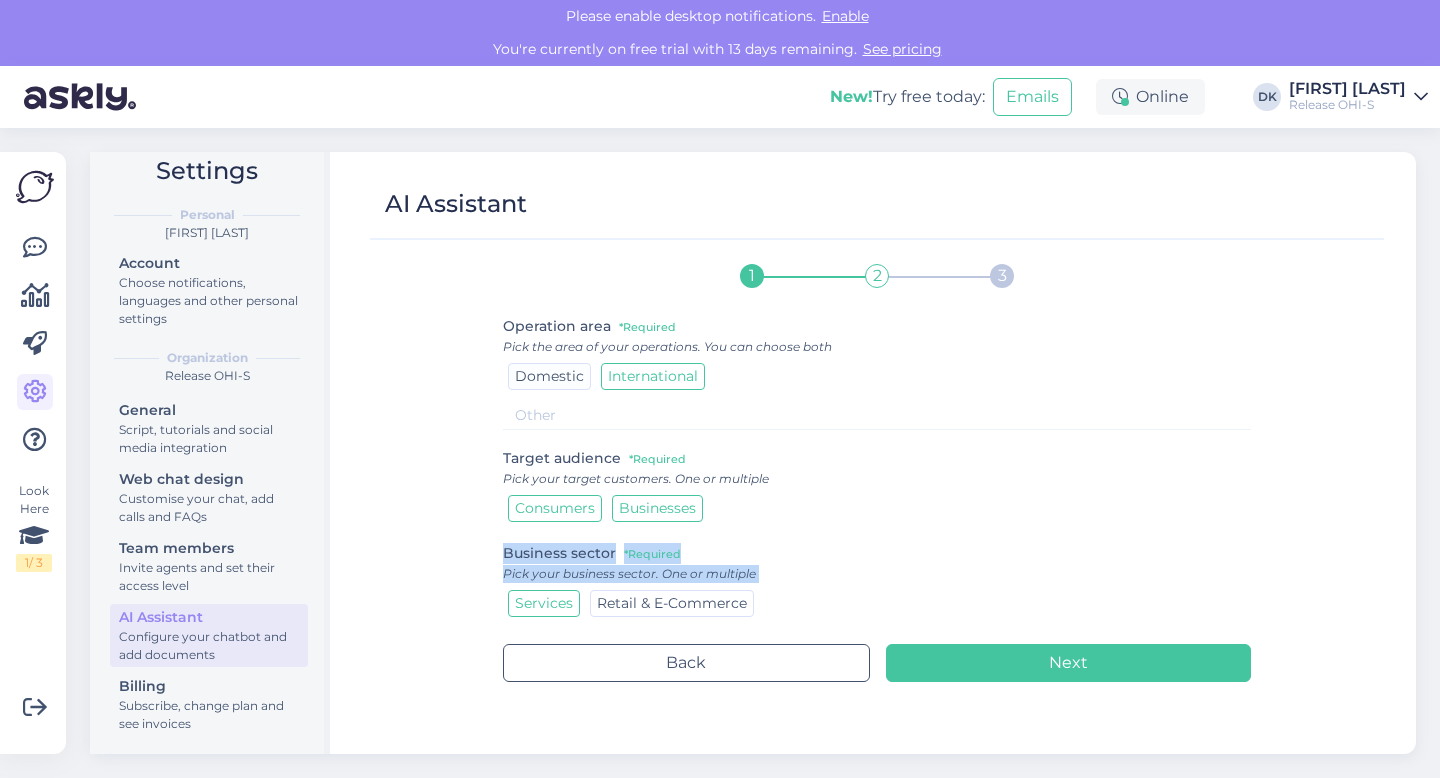 click on "Retail & E-Commerce" at bounding box center [672, 603] 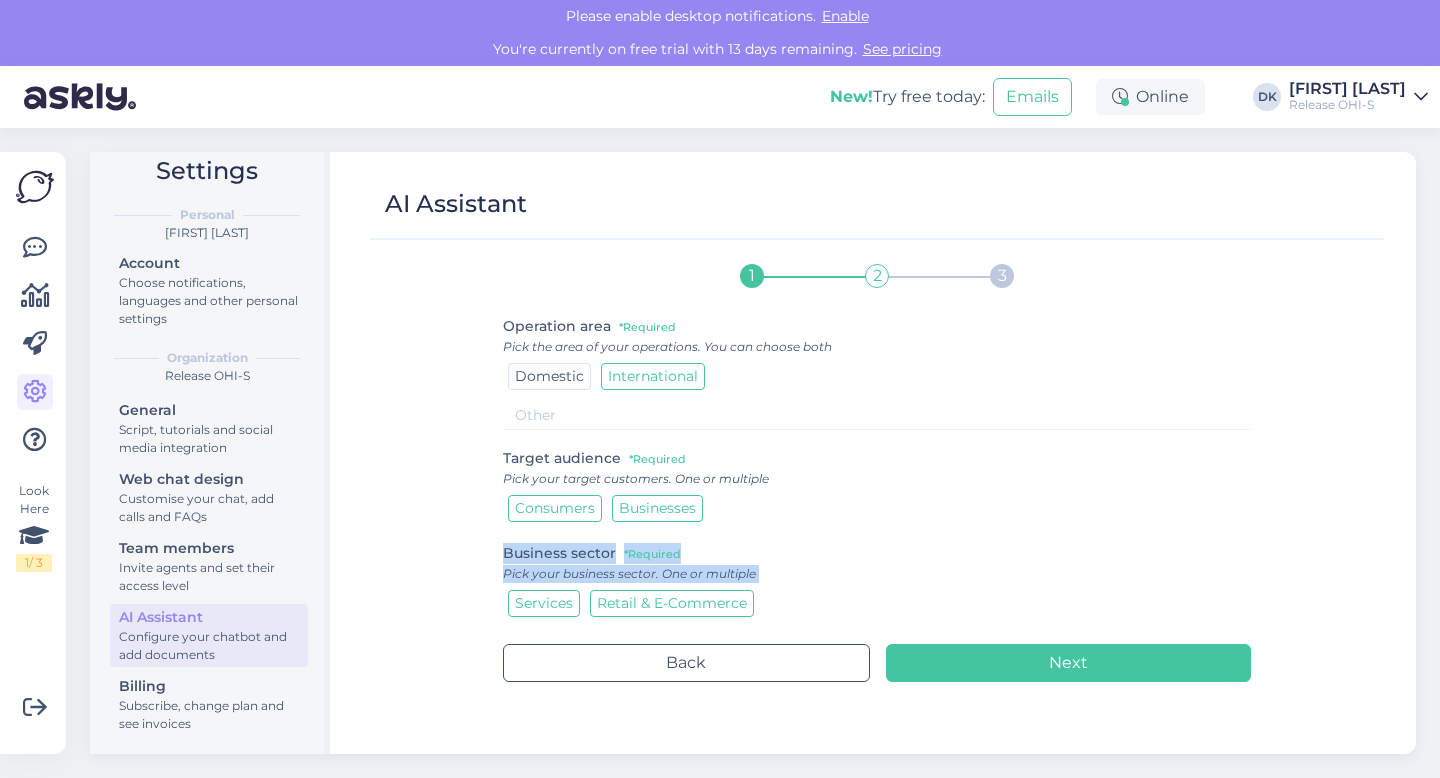 click on "Pick your business sector. One or multiple" at bounding box center (877, 574) 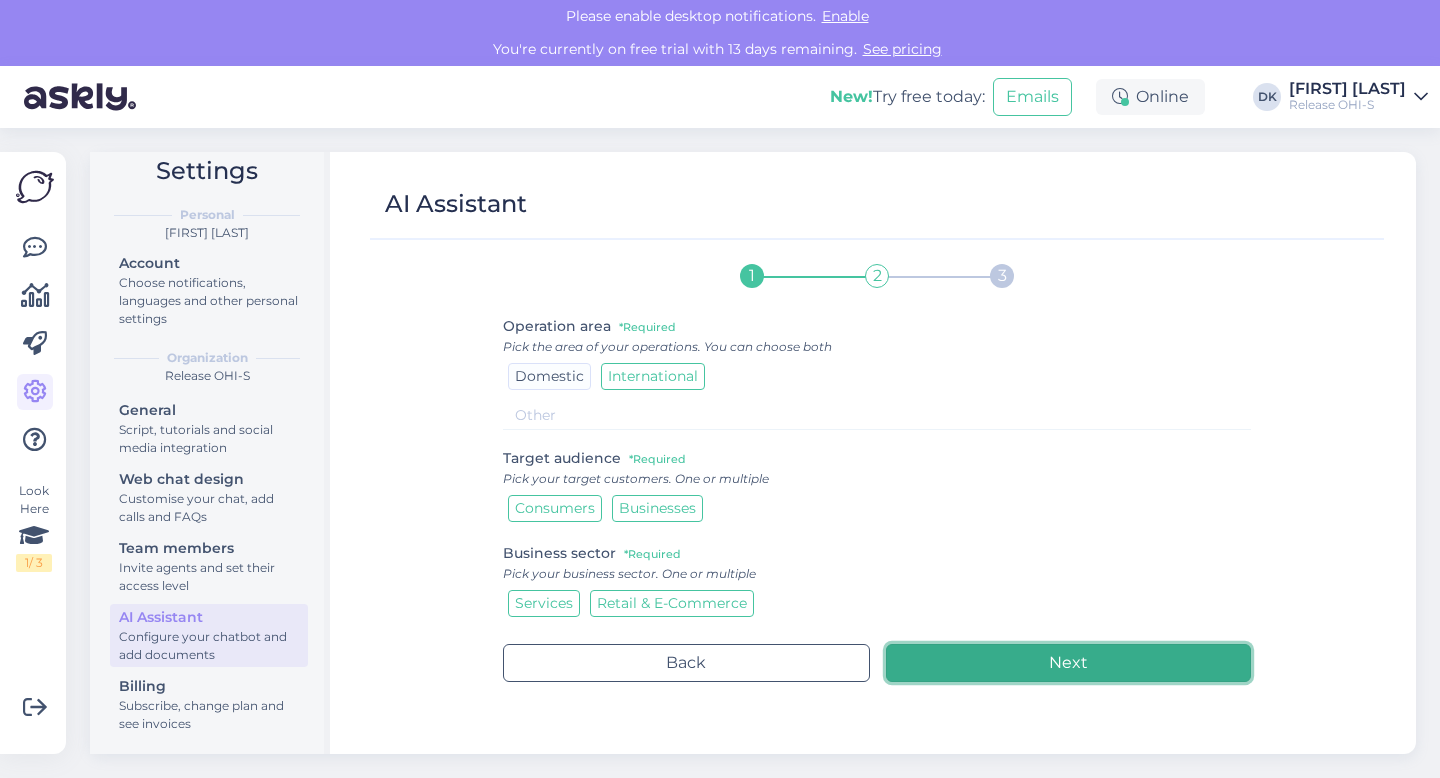 click on "Next" at bounding box center [1069, 663] 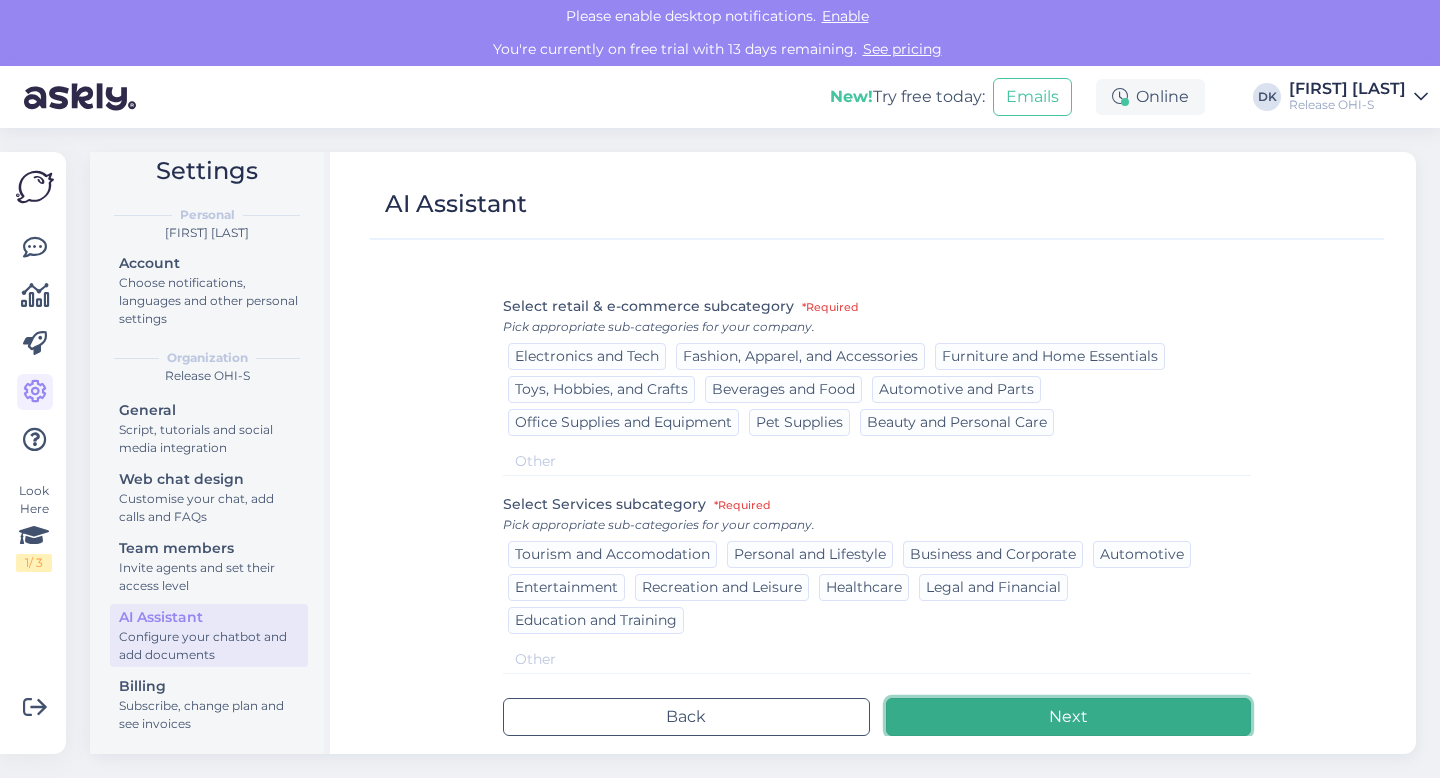 scroll, scrollTop: 22, scrollLeft: 0, axis: vertical 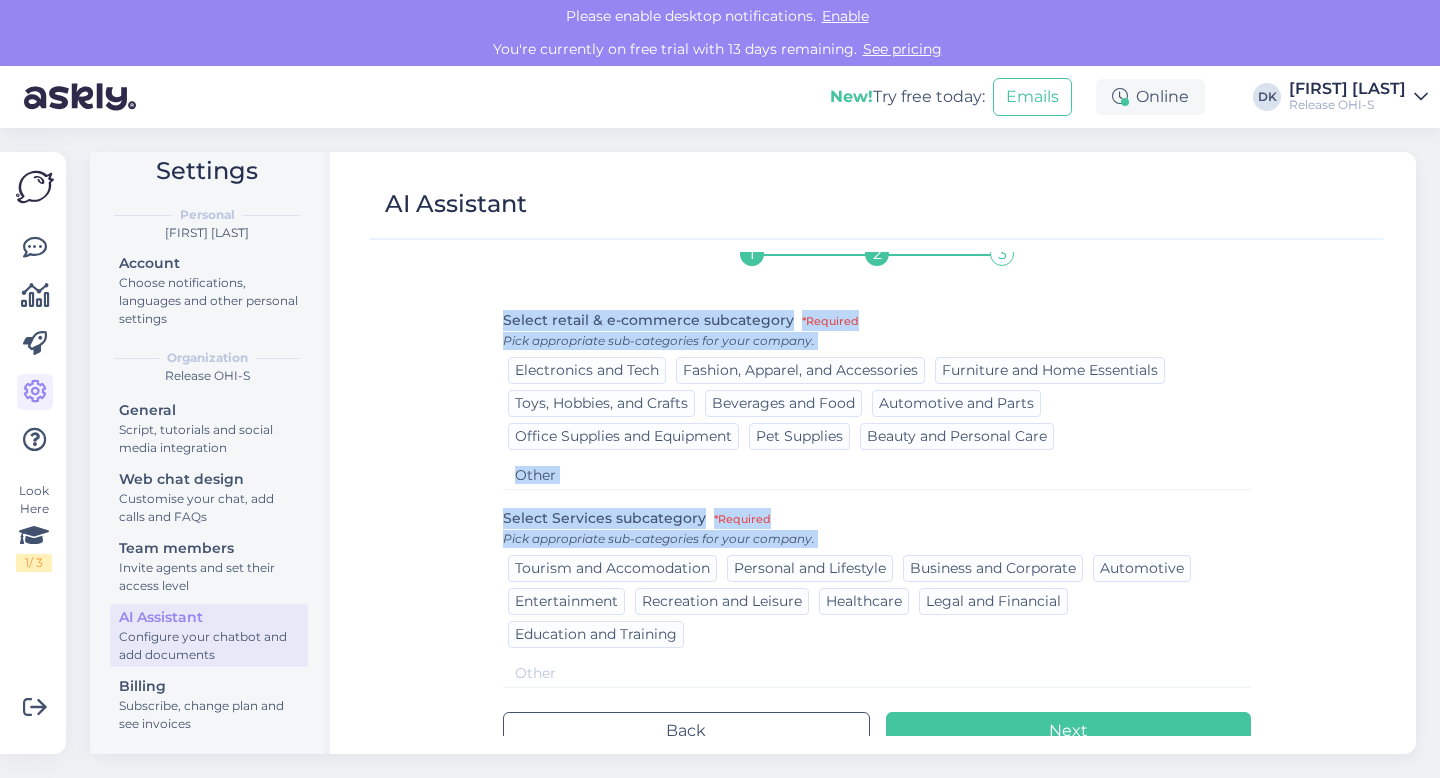 drag, startPoint x: 505, startPoint y: 319, endPoint x: 947, endPoint y: 620, distance: 534.75696 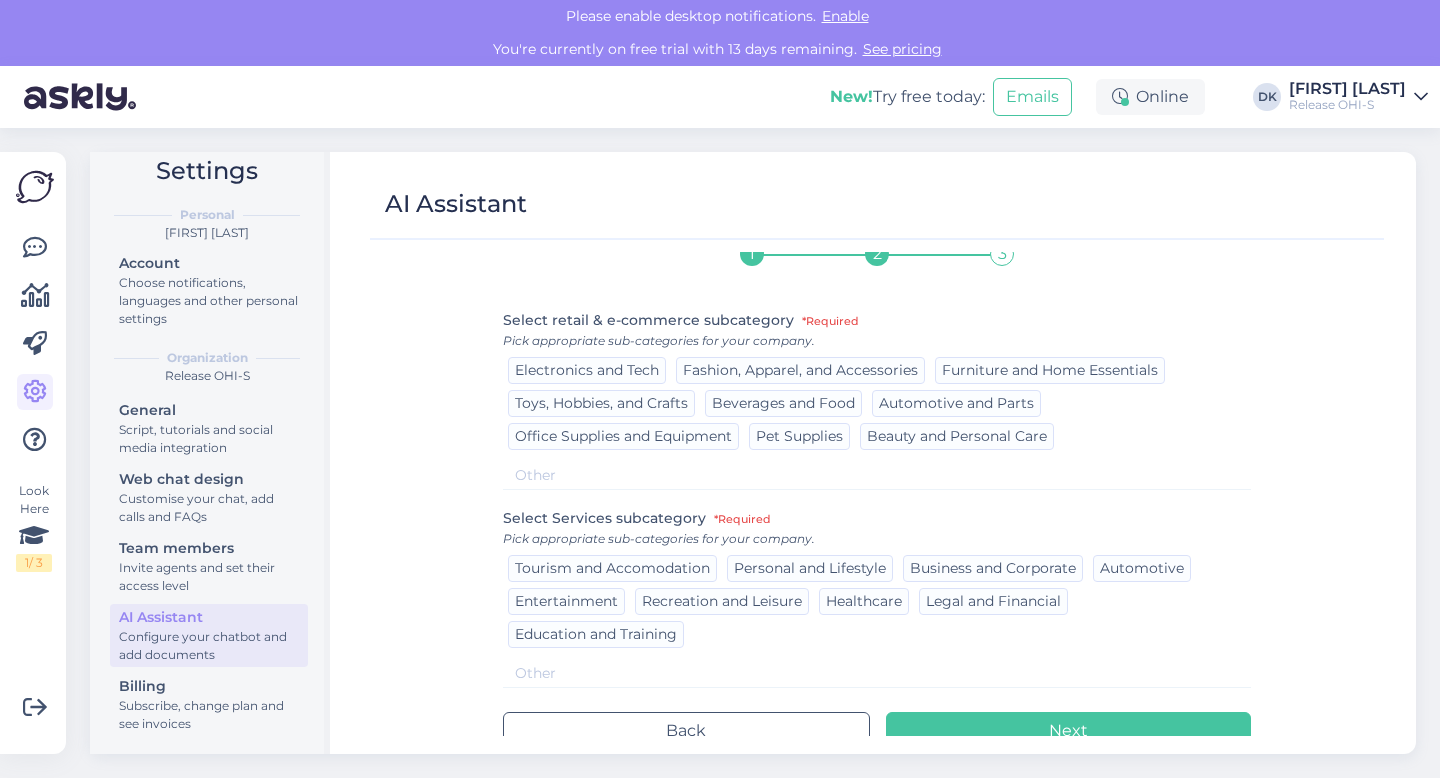 click on "Tourism and Accomodation   Personal and Lifestyle   Business and Corporate   Automotive   Entertainment   Recreation and Leisure   Healthcare   Legal and Financial   Education and Training" at bounding box center (877, 601) 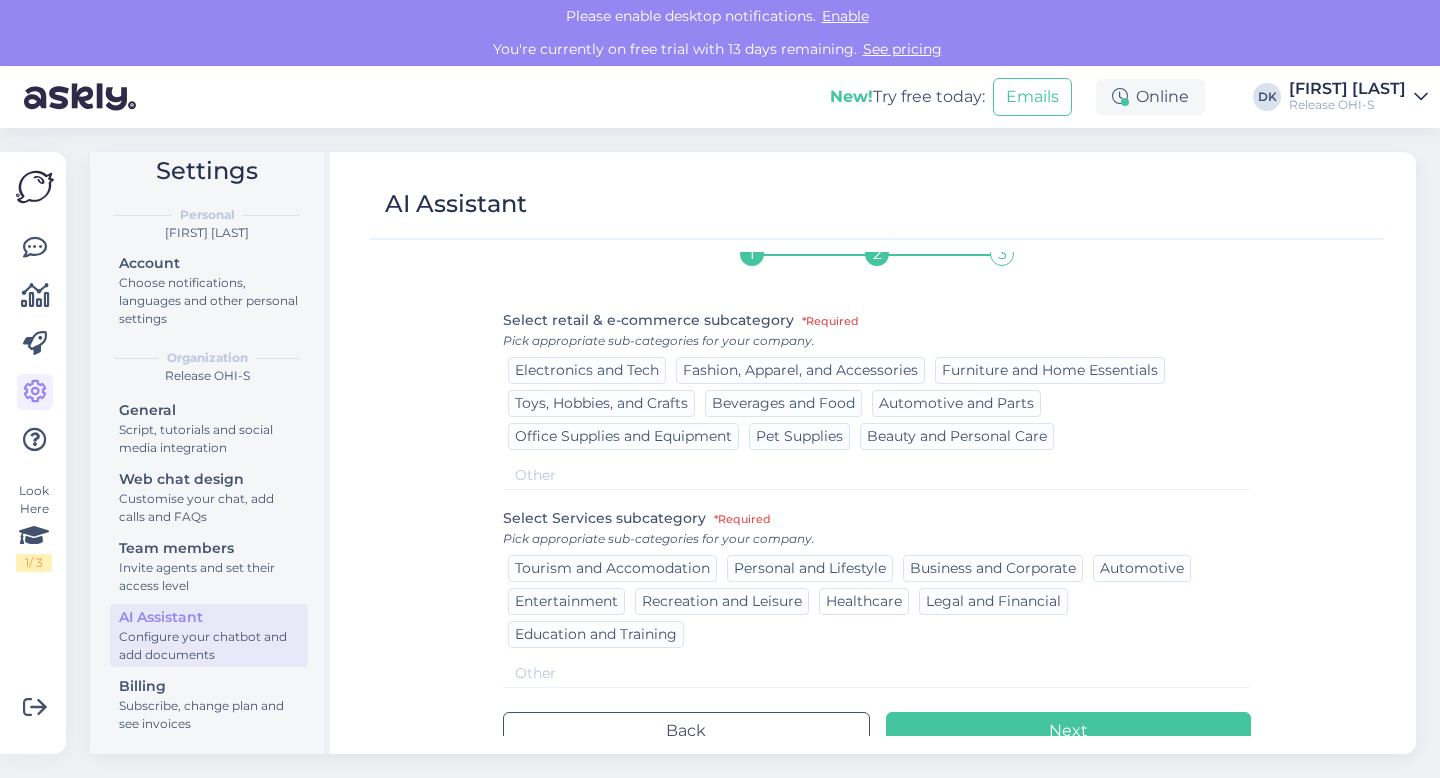 click on "Healthcare" at bounding box center [864, 601] 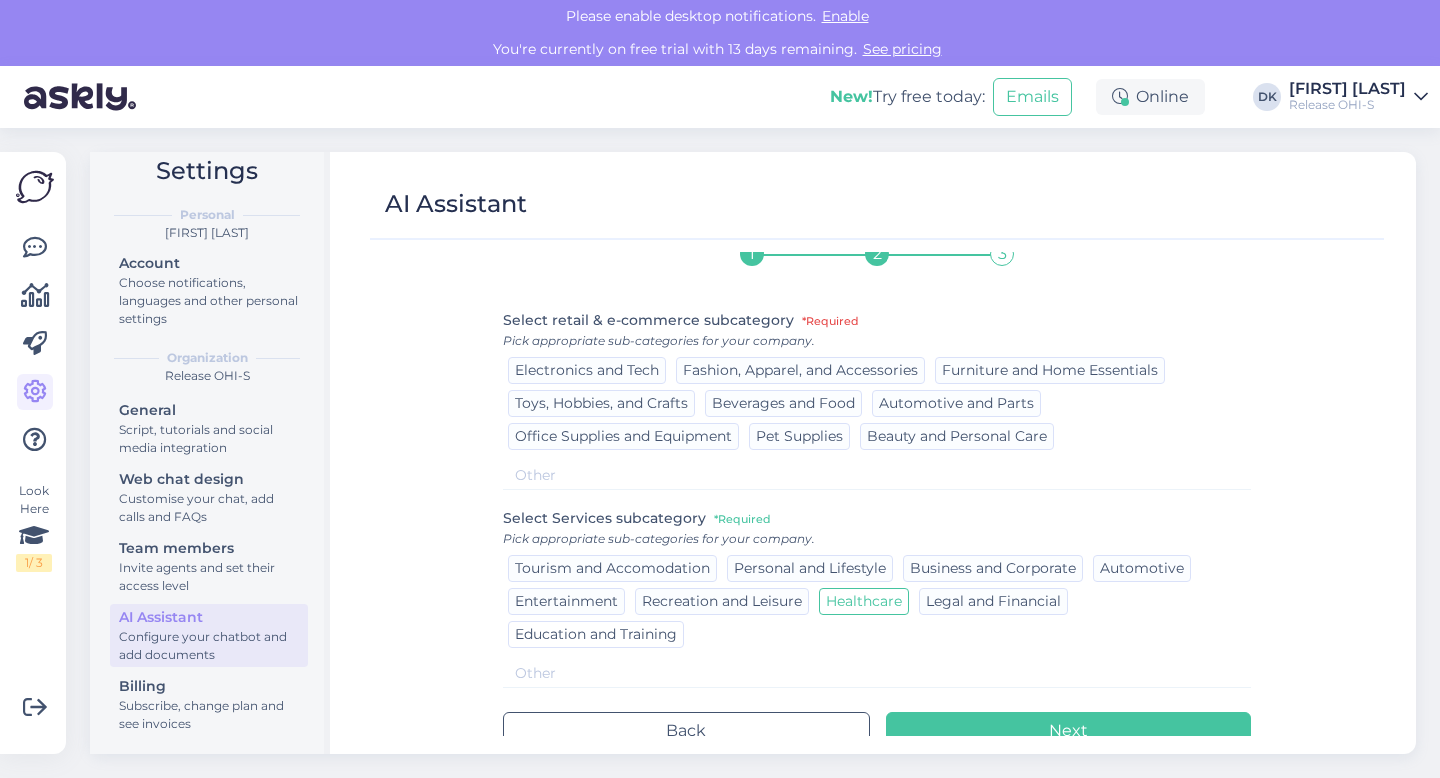 click on "Education and Training" at bounding box center (596, 634) 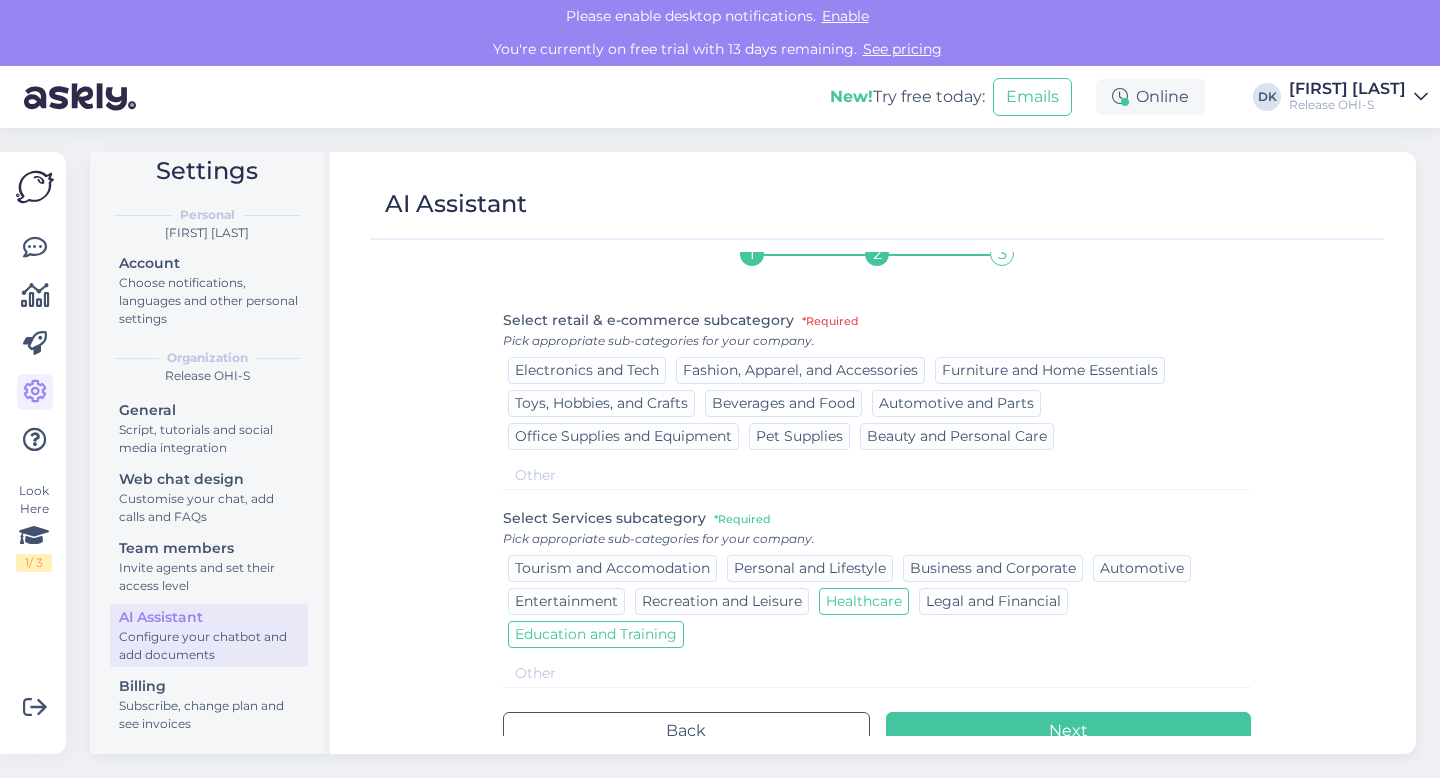click at bounding box center (877, 475) 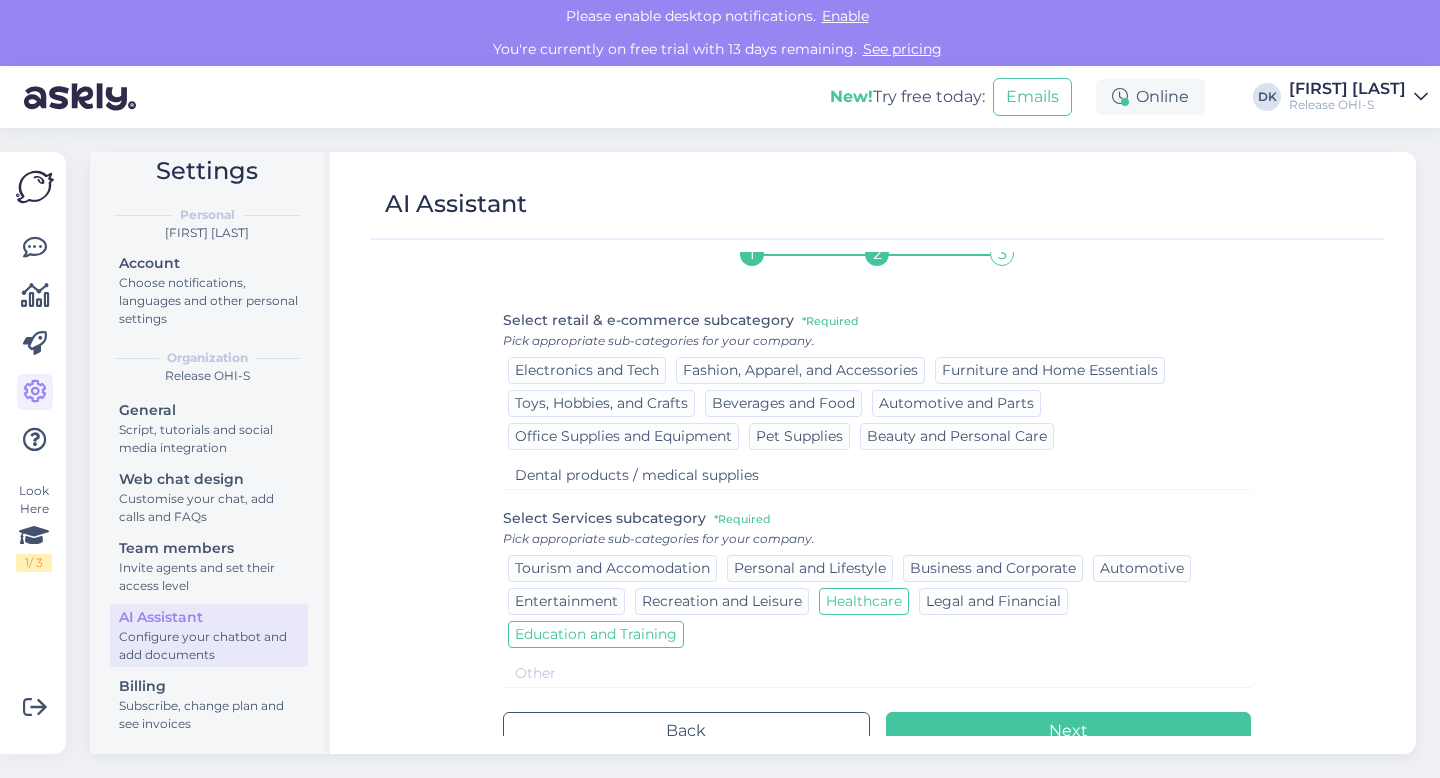 scroll, scrollTop: 36, scrollLeft: 0, axis: vertical 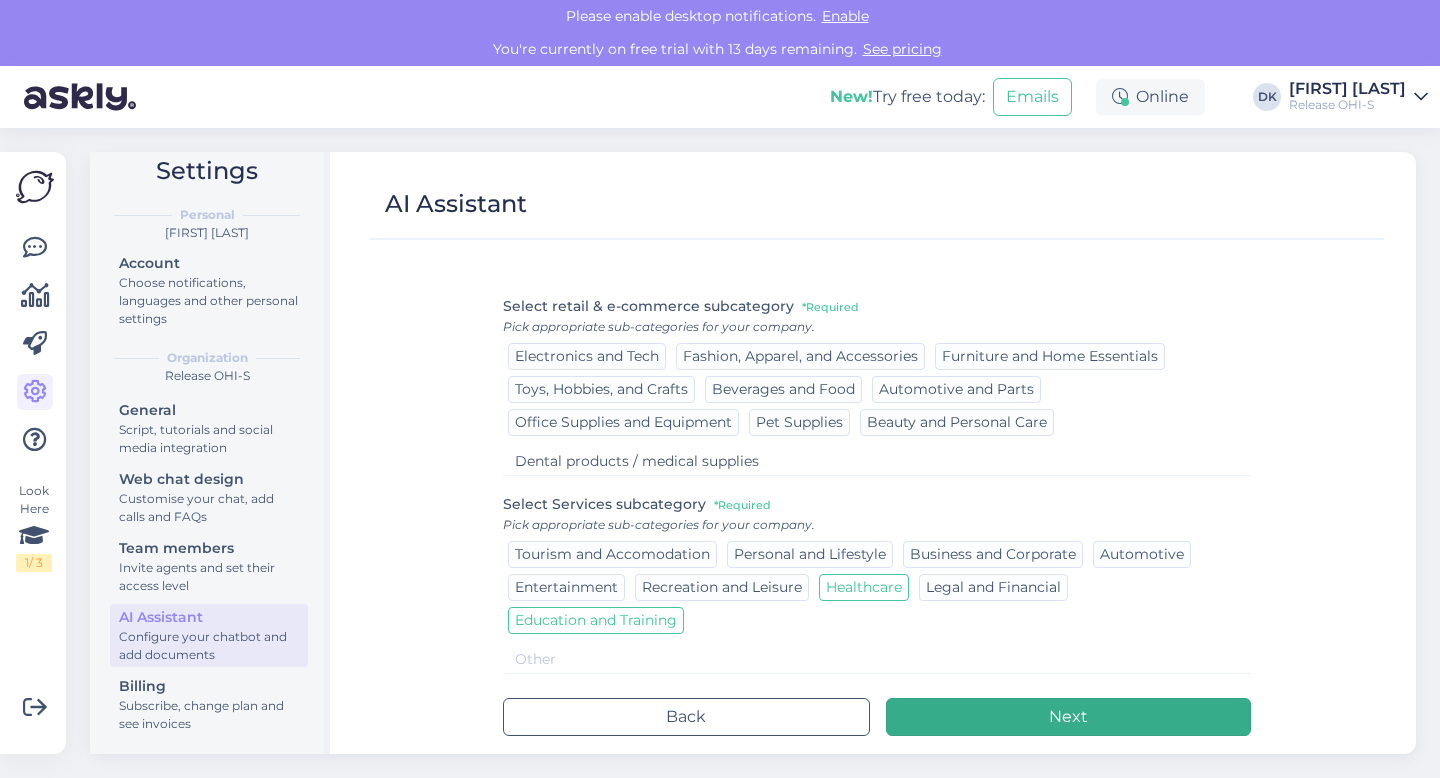 type on "Dental products / medical supplies" 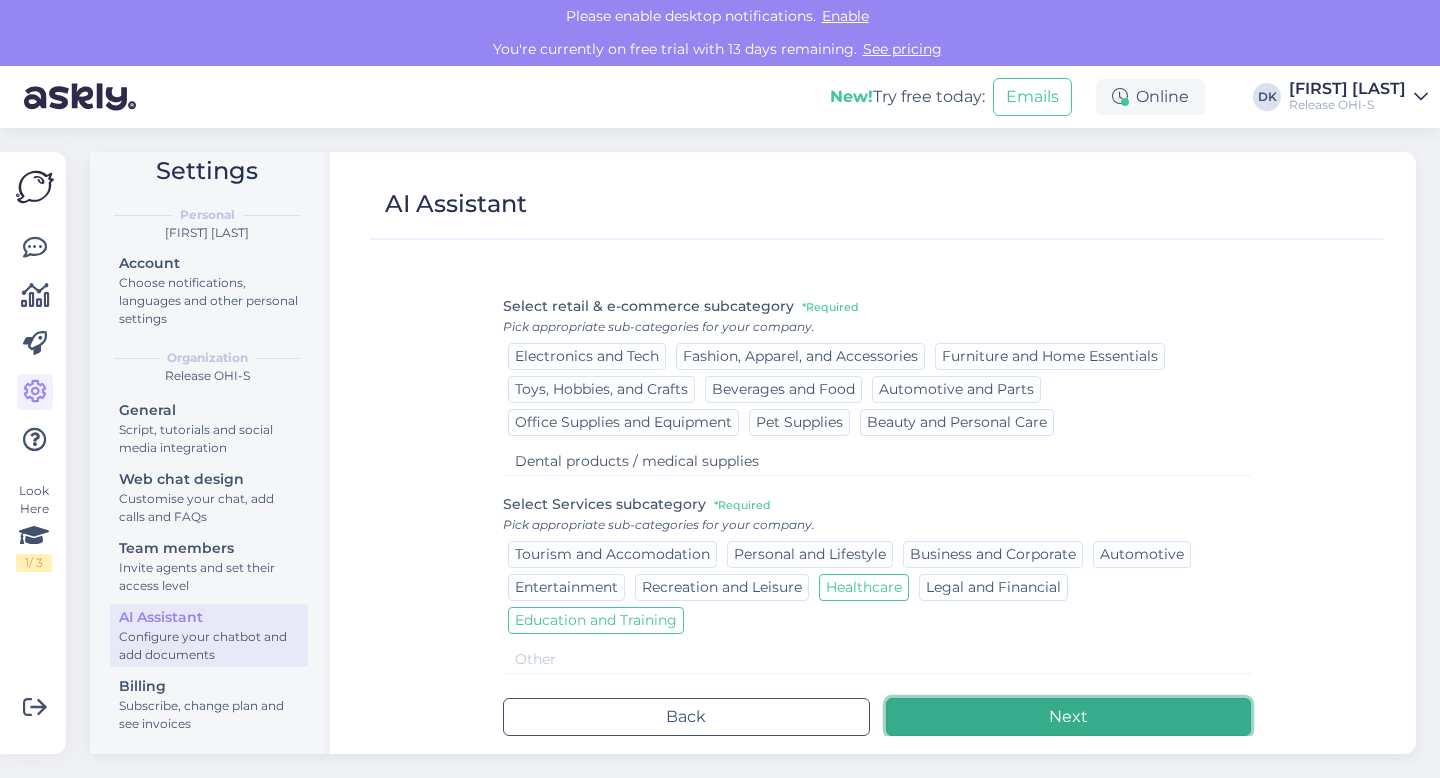 click on "Next" at bounding box center (1069, 717) 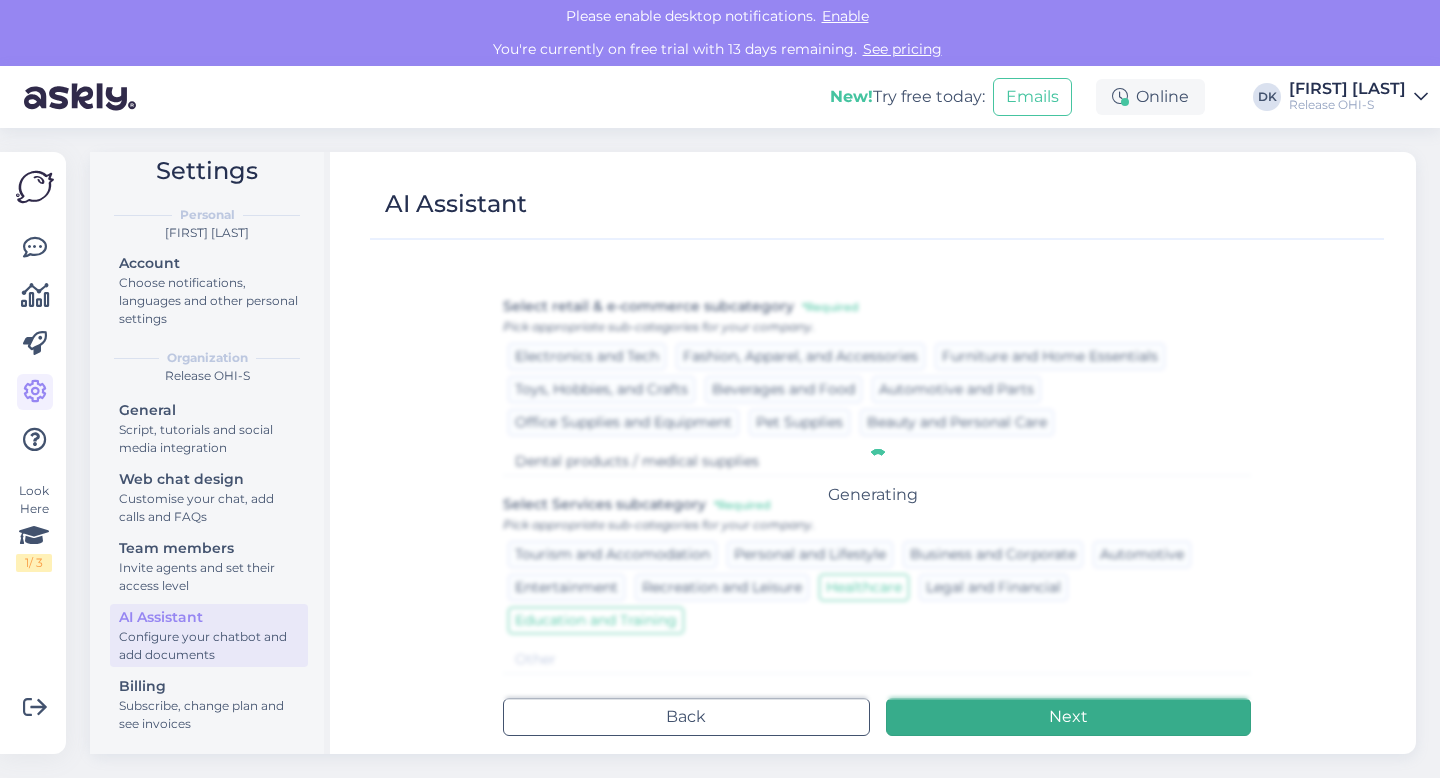 scroll, scrollTop: 0, scrollLeft: 0, axis: both 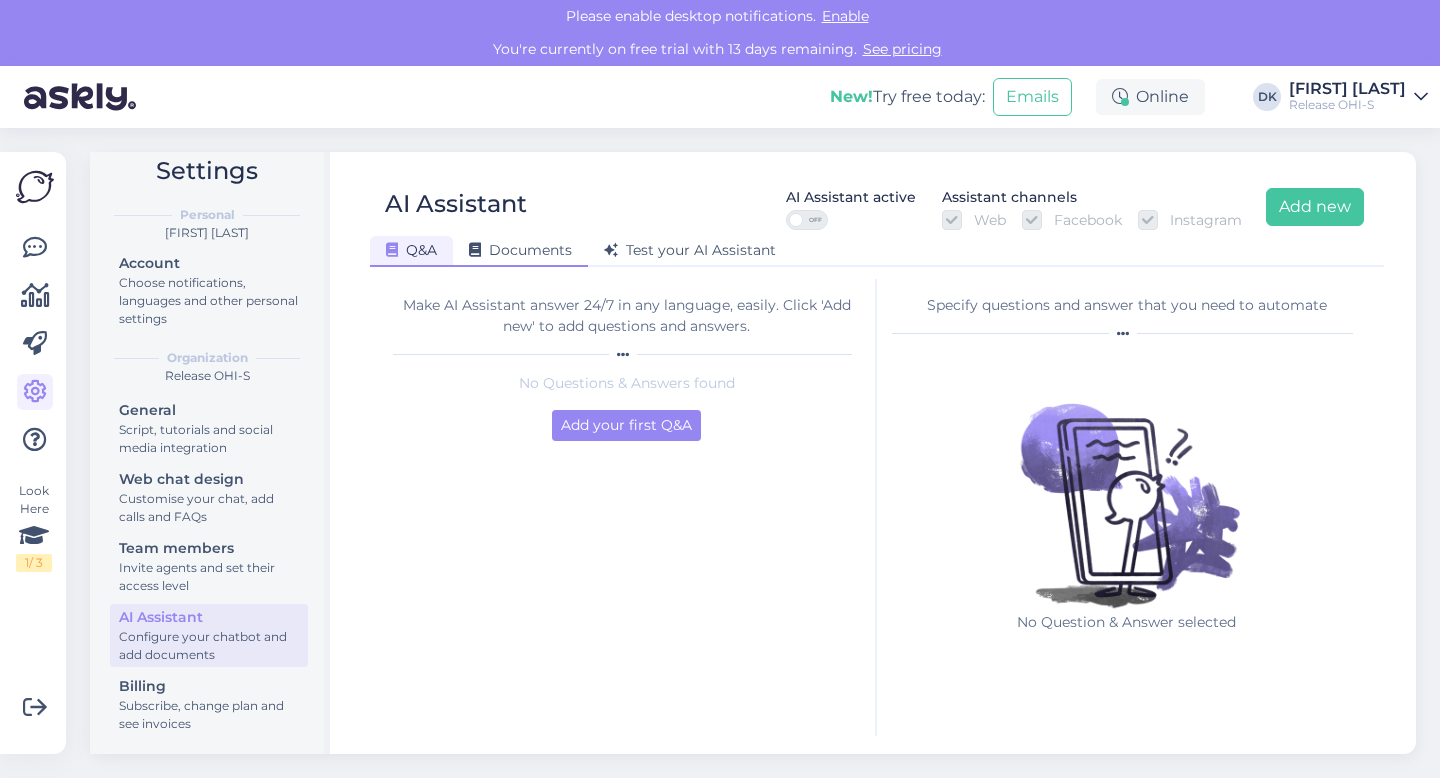 click on "Documents" at bounding box center [520, 250] 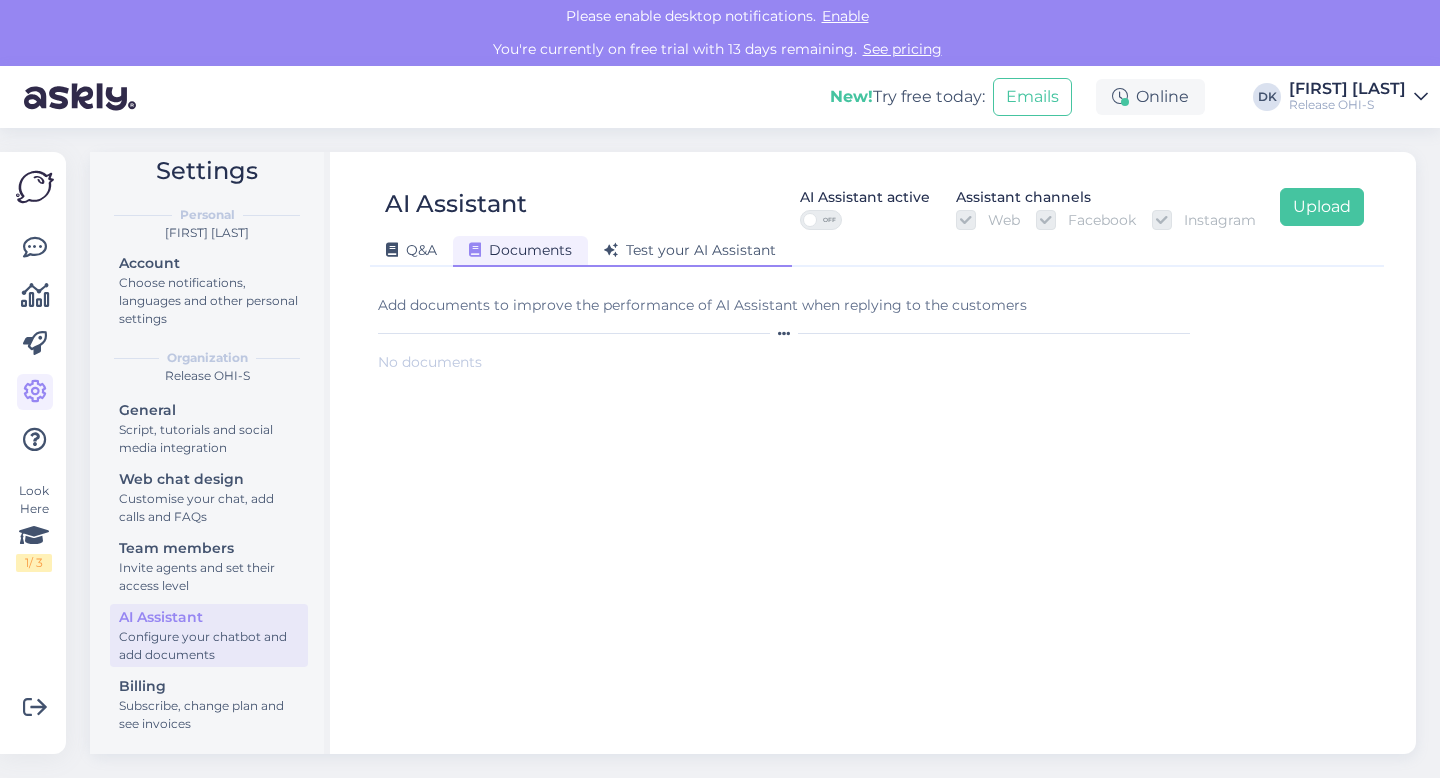 click on "Test your AI Assistant" at bounding box center (690, 250) 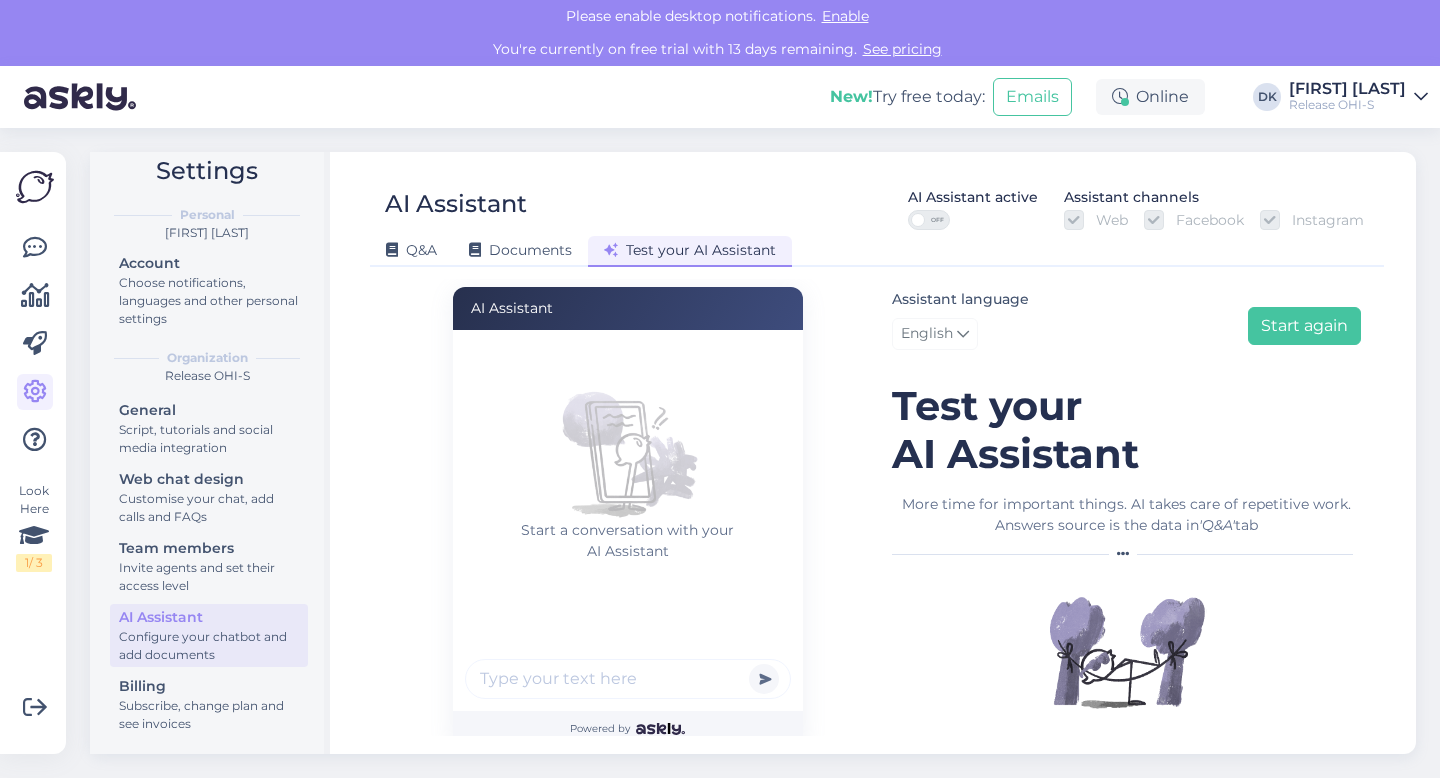 scroll, scrollTop: 11, scrollLeft: 0, axis: vertical 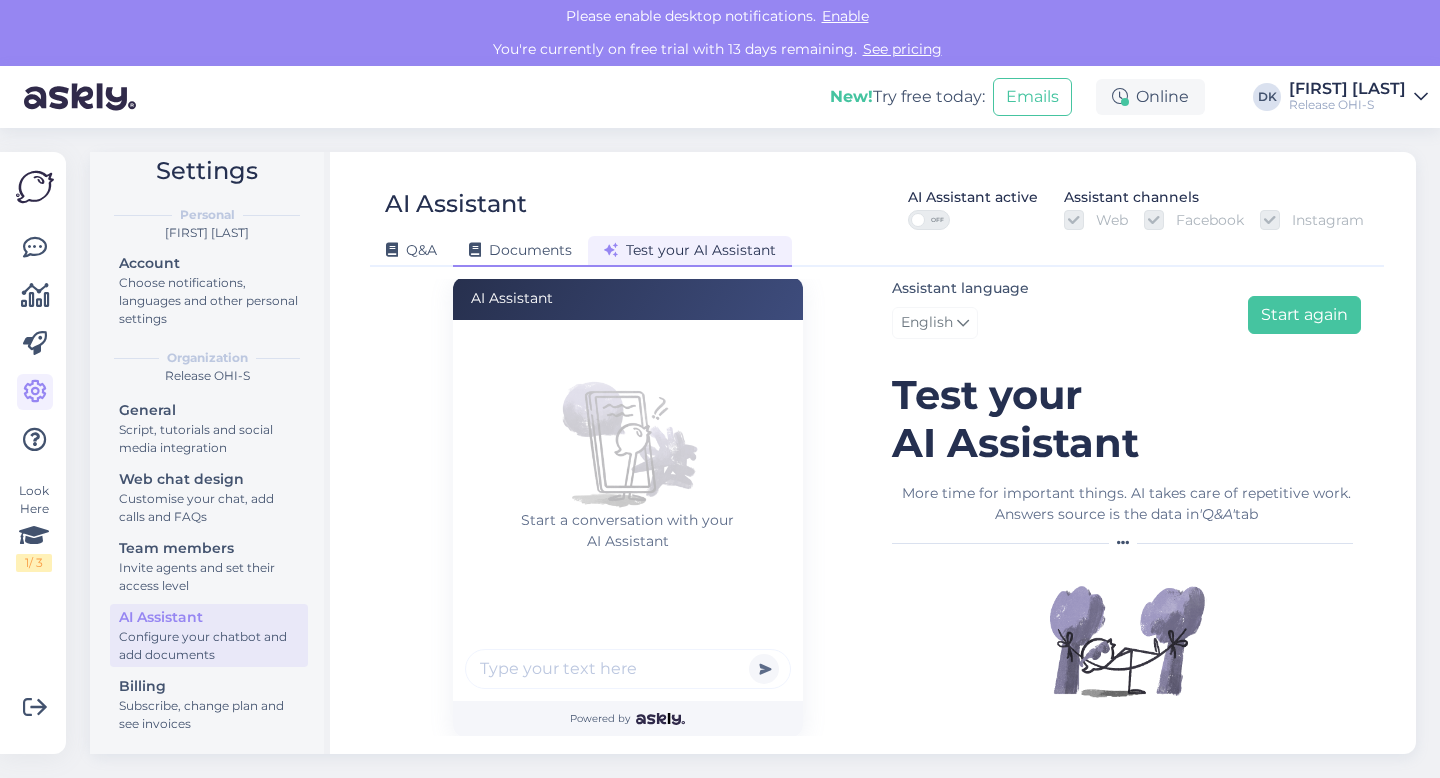 click on "Documents" at bounding box center [520, 250] 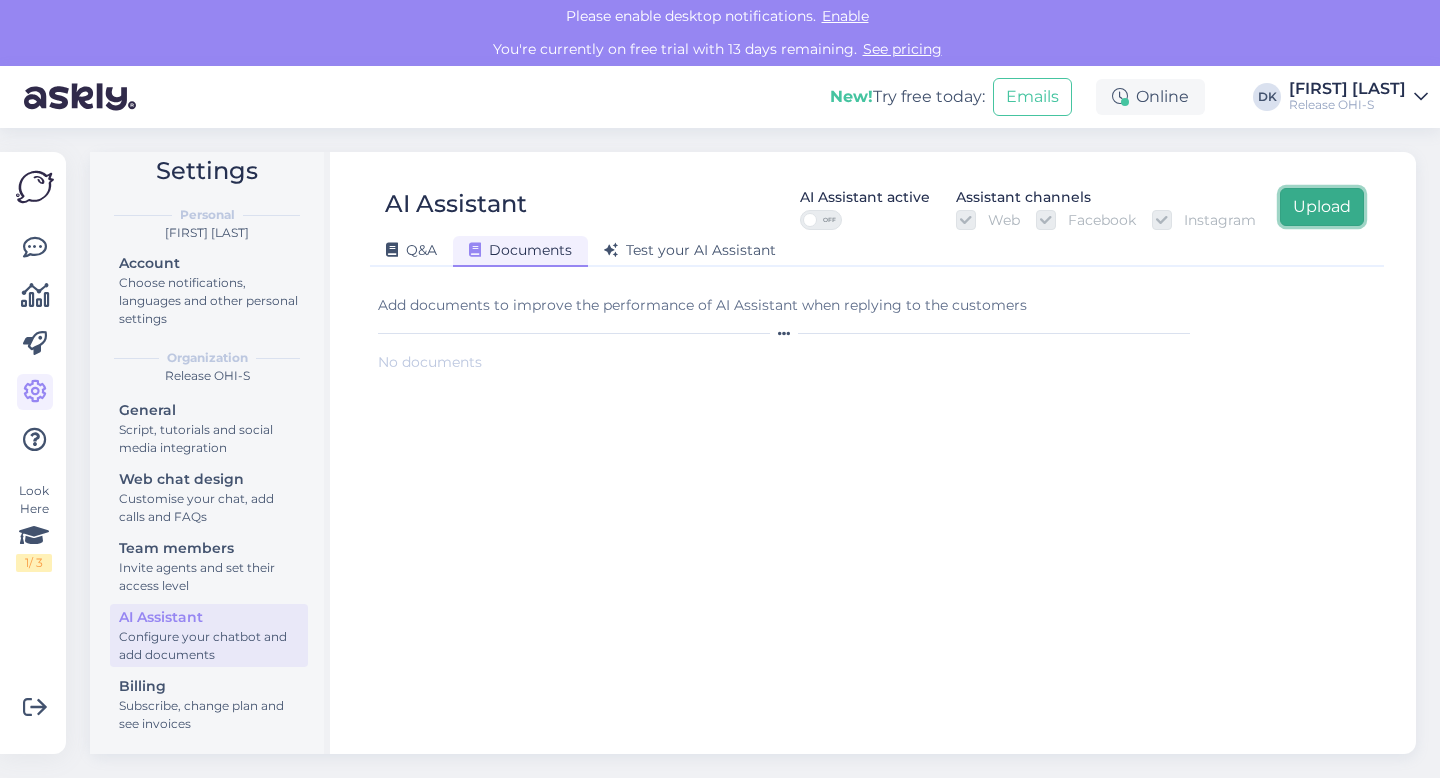 click on "Upload" at bounding box center [1322, 207] 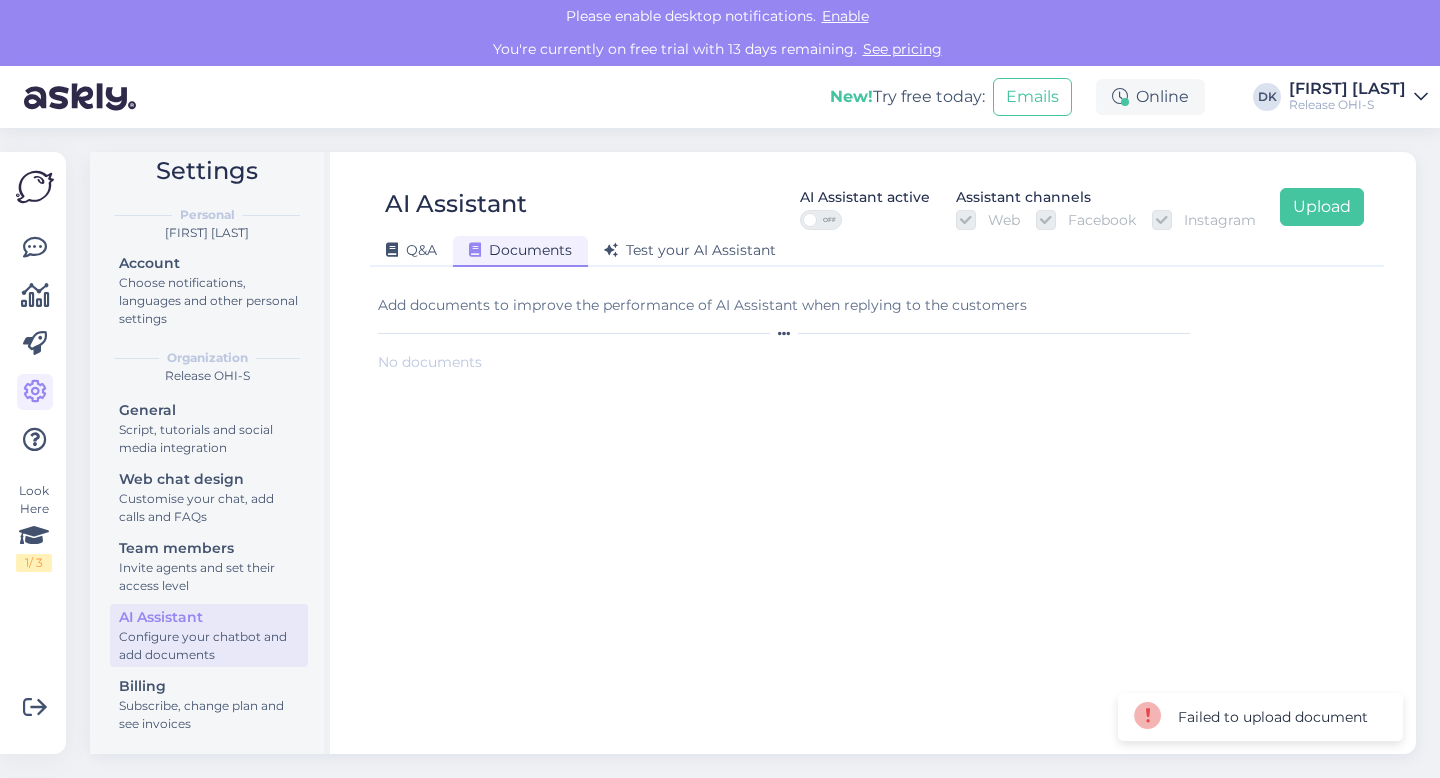 click on "Failed to upload document" at bounding box center (1273, 717) 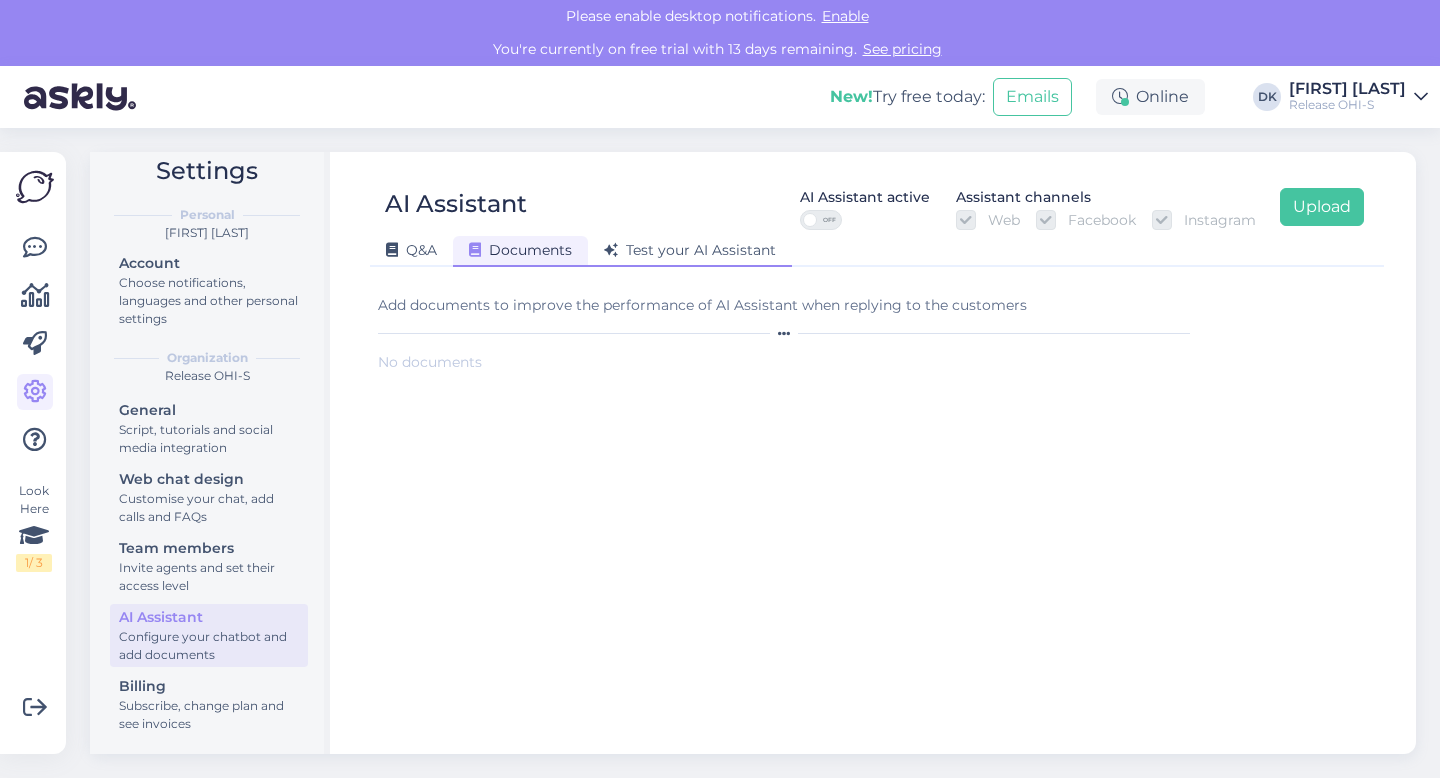click on "Test your AI Assistant" at bounding box center (690, 250) 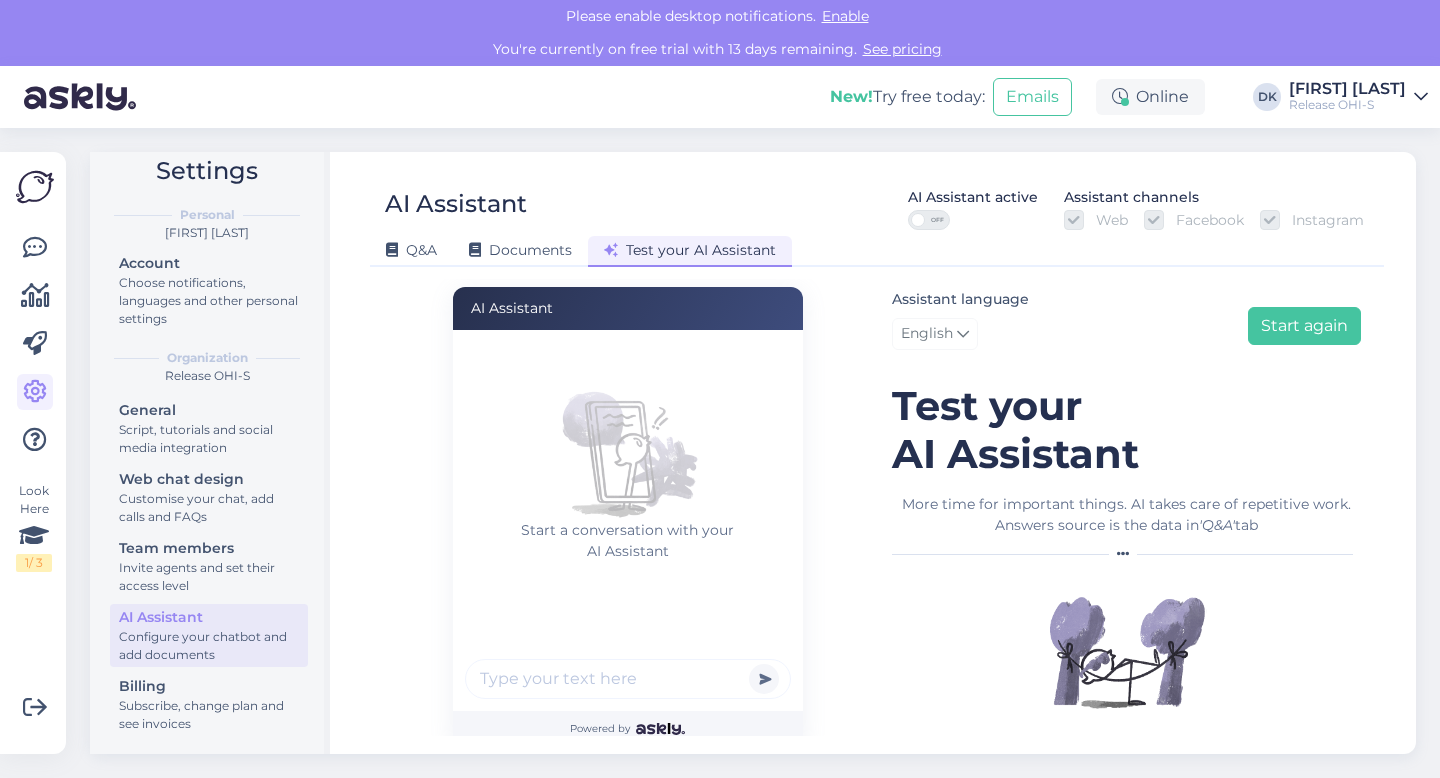 scroll, scrollTop: 11, scrollLeft: 0, axis: vertical 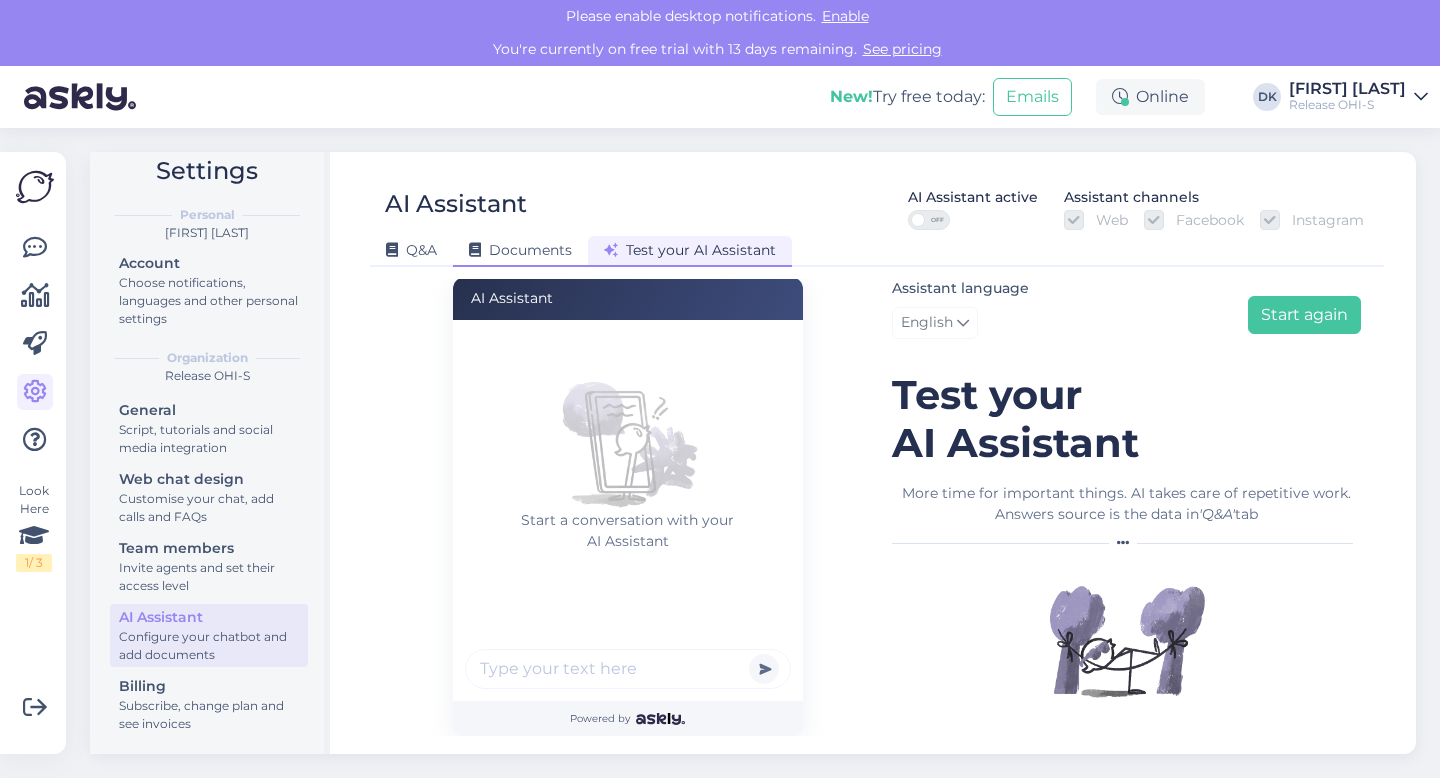 click on "Documents" at bounding box center (520, 250) 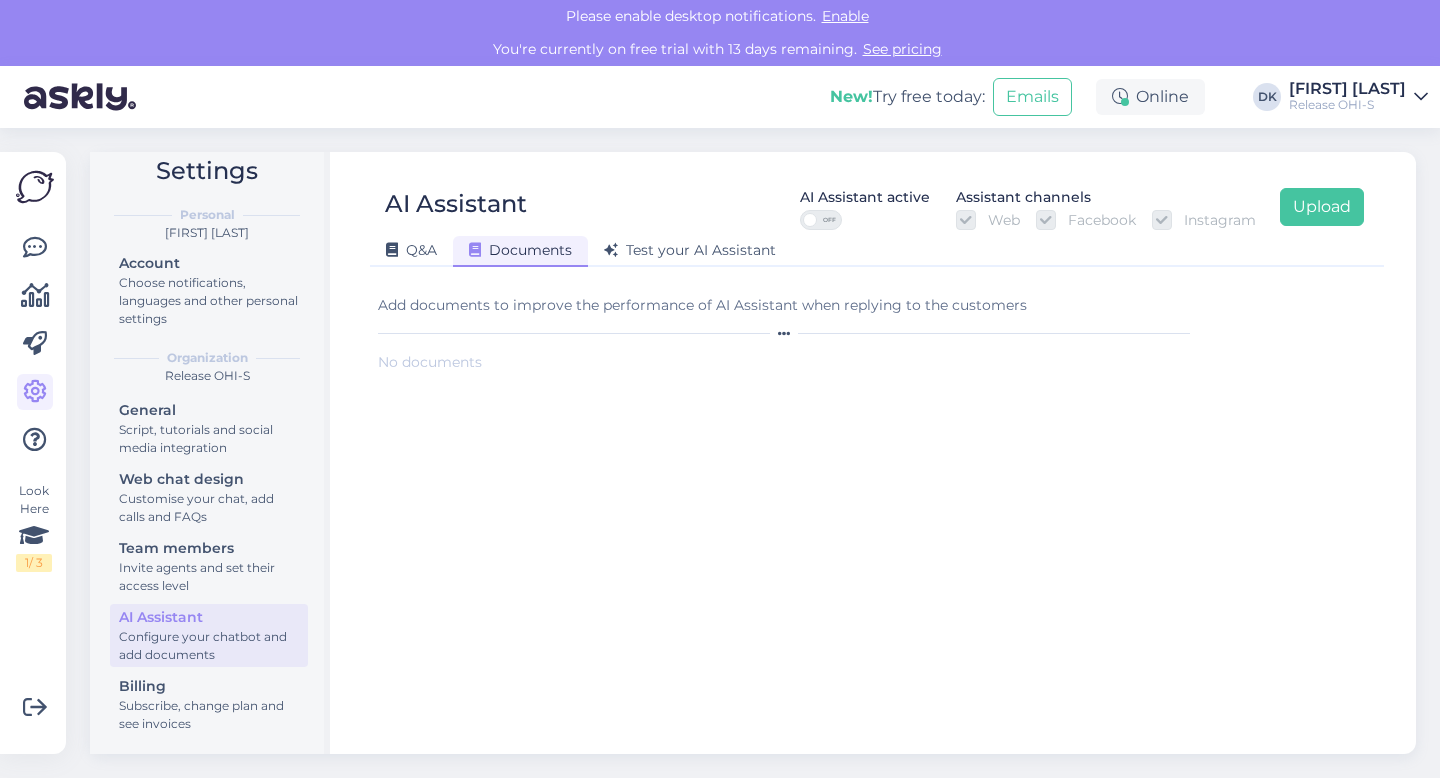scroll, scrollTop: 0, scrollLeft: 0, axis: both 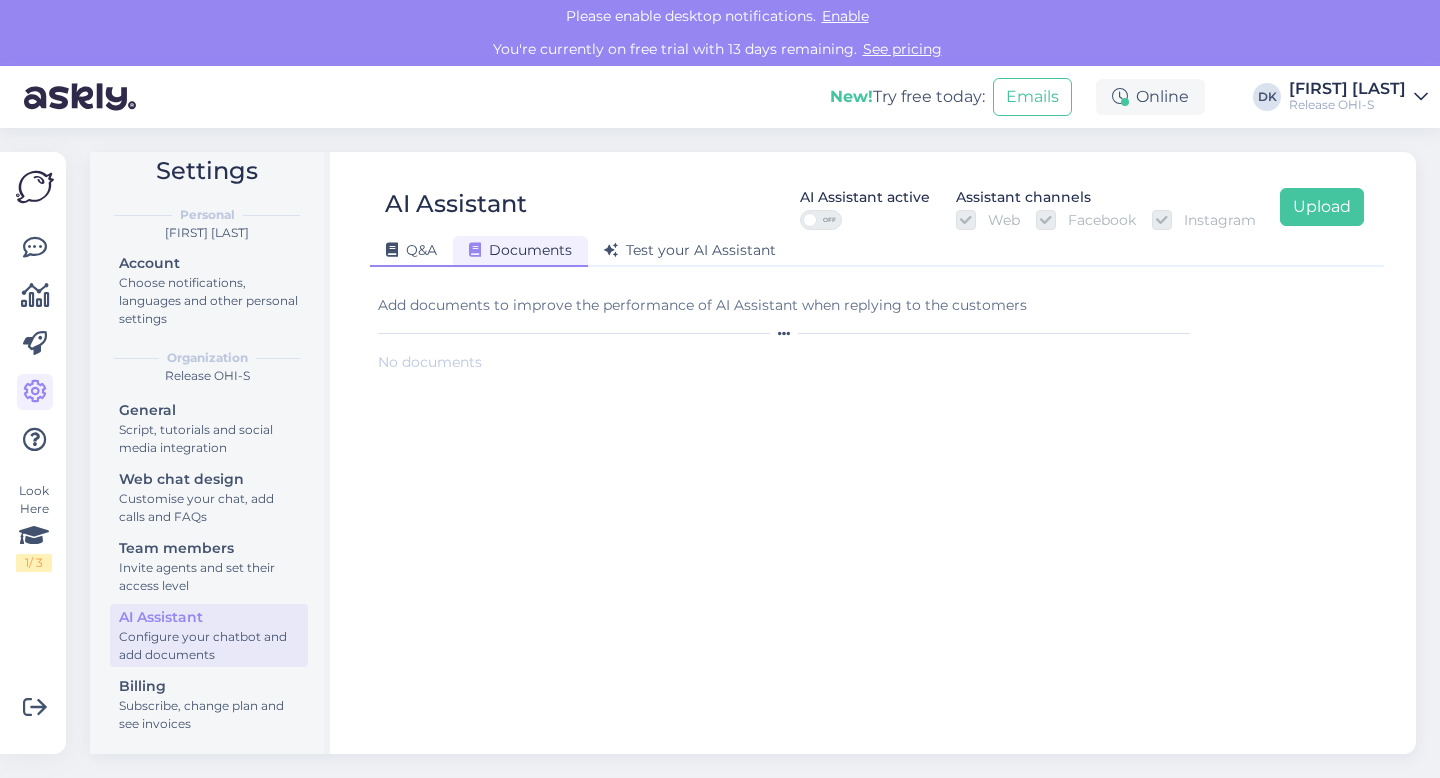 click on "Q&A" at bounding box center [411, 250] 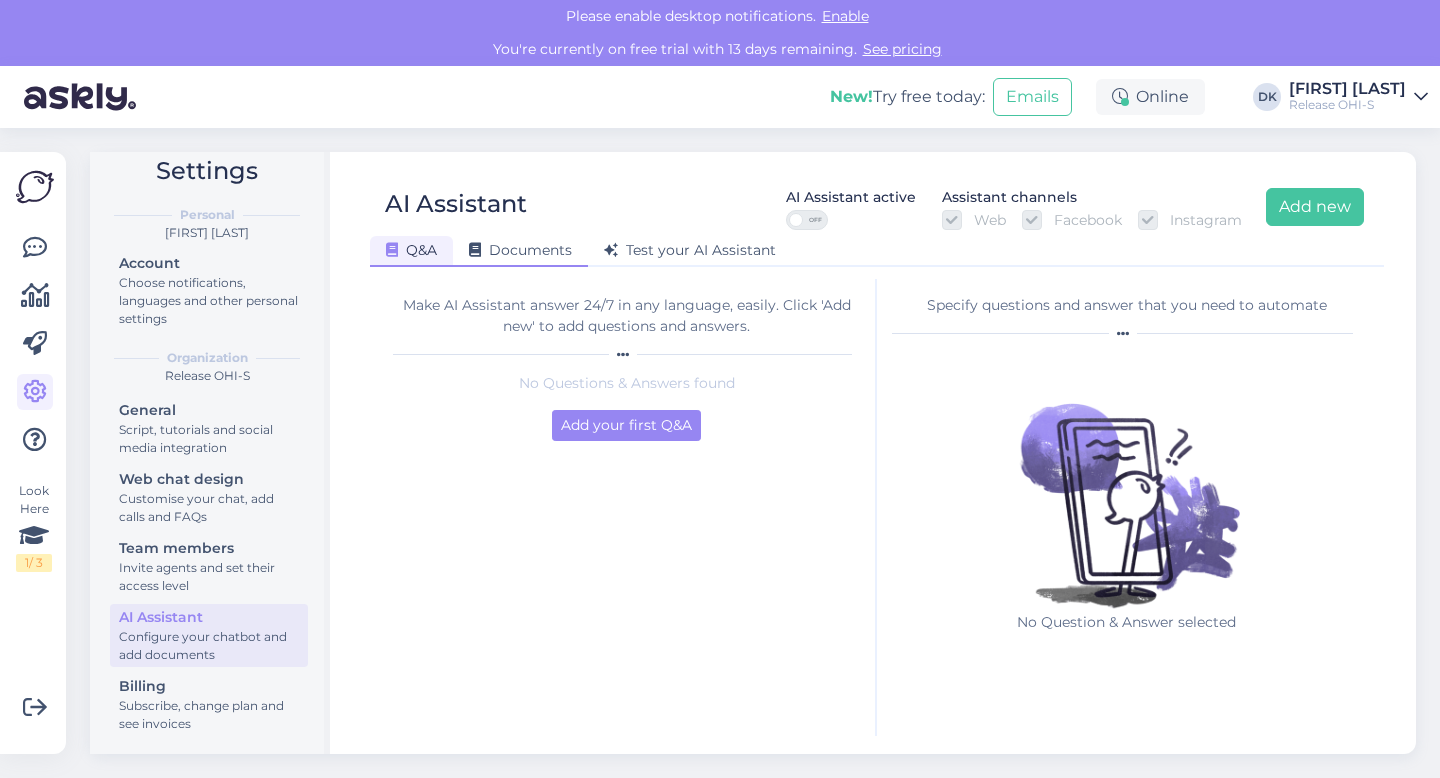 click on "Documents" at bounding box center [520, 250] 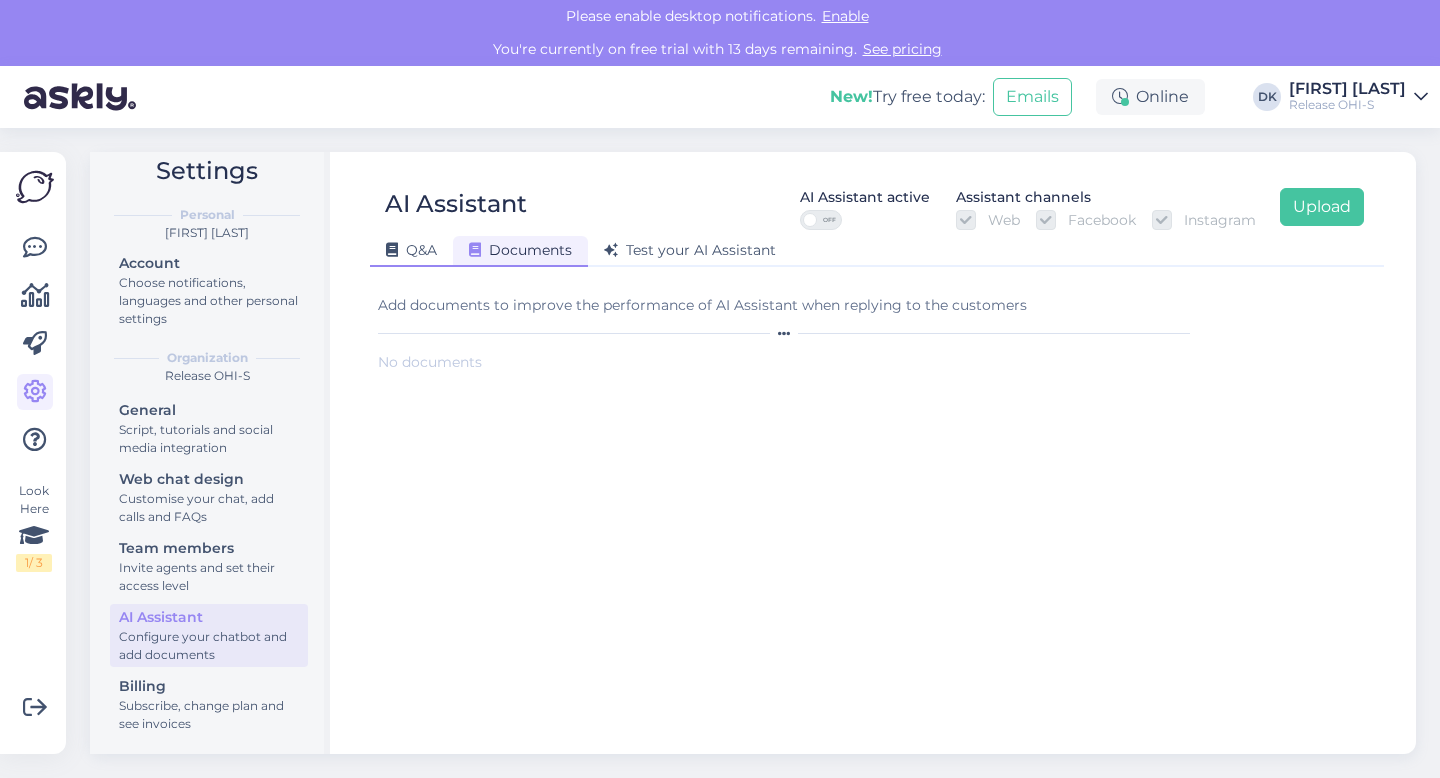 click on "Q&A" at bounding box center (411, 251) 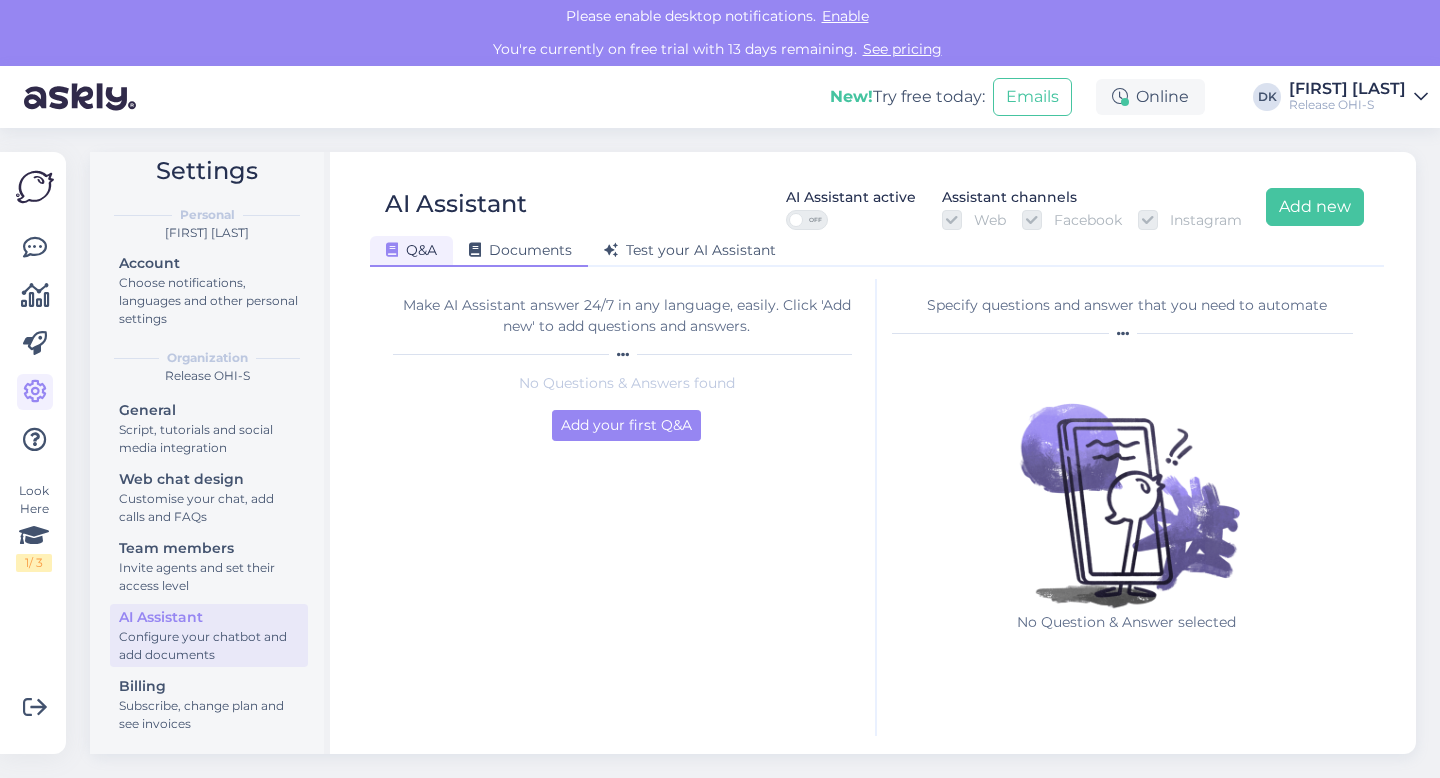 click on "Documents" at bounding box center [520, 250] 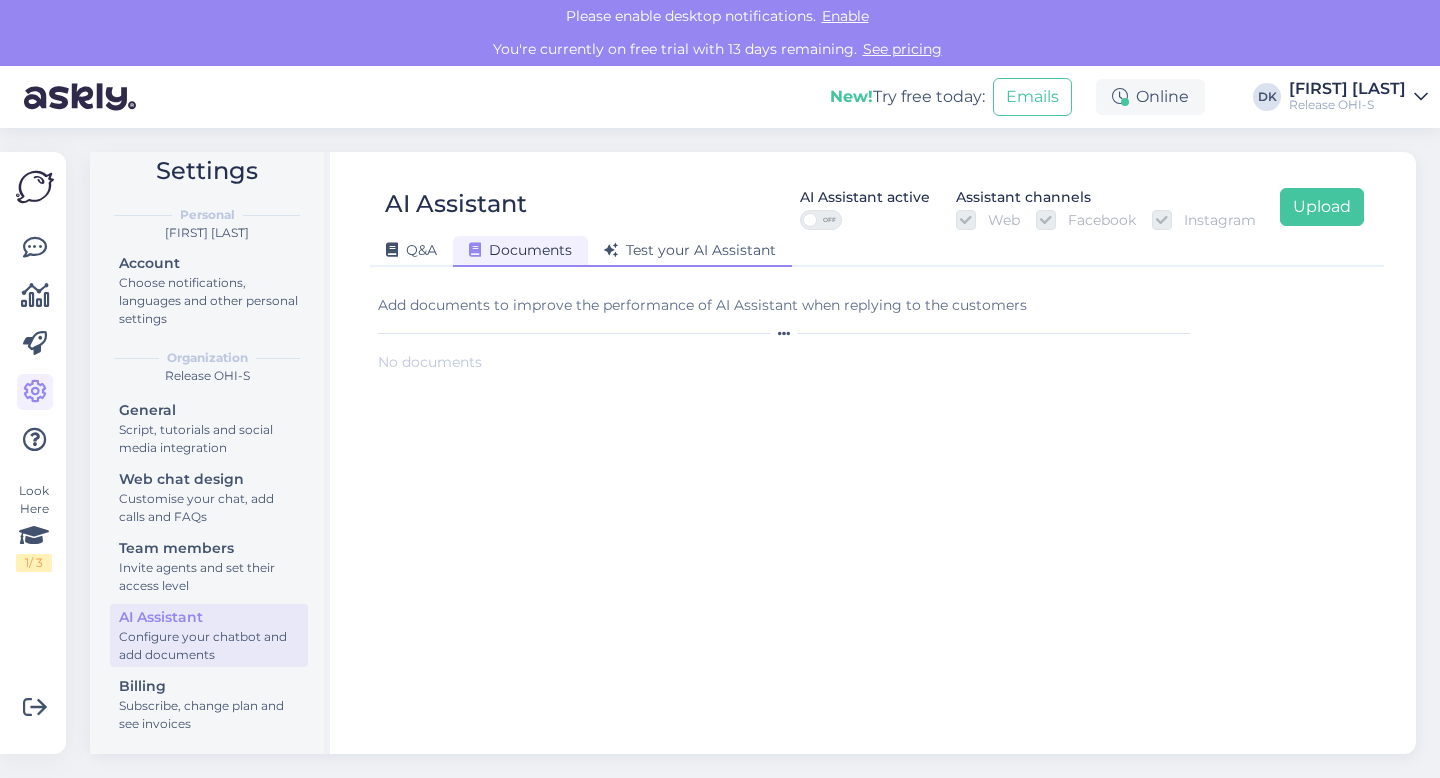 click on "Test your AI Assistant" at bounding box center (690, 250) 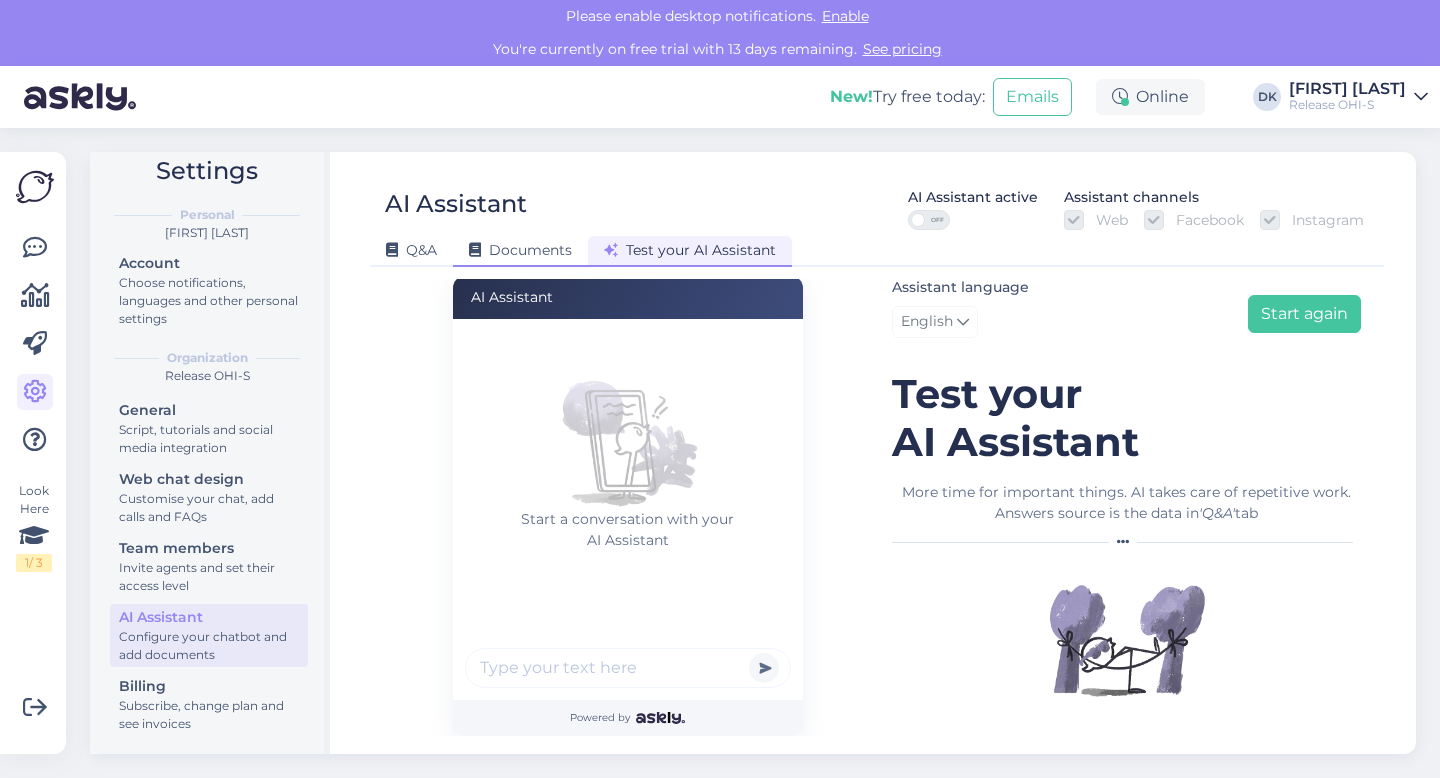 click on "Documents" at bounding box center [520, 250] 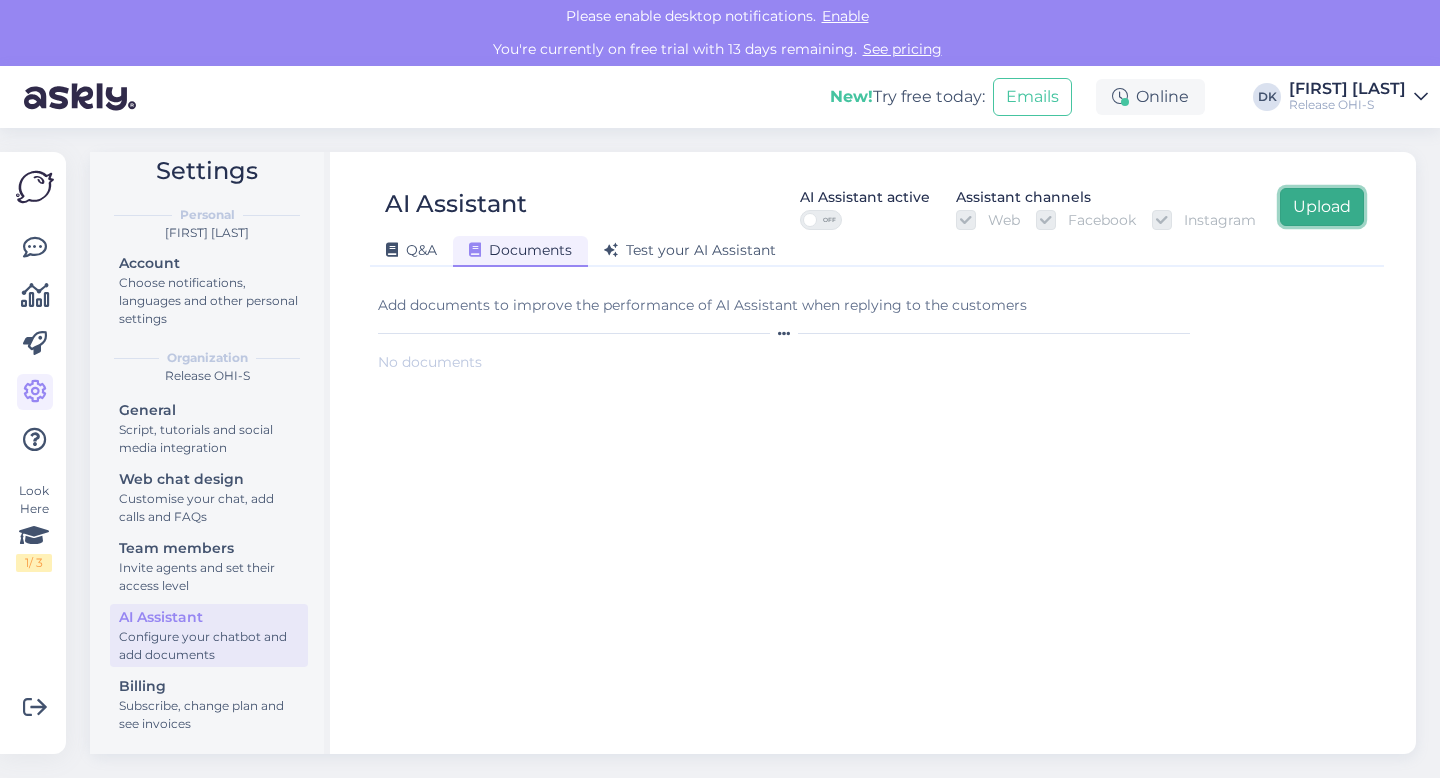click on "Upload" at bounding box center [1322, 207] 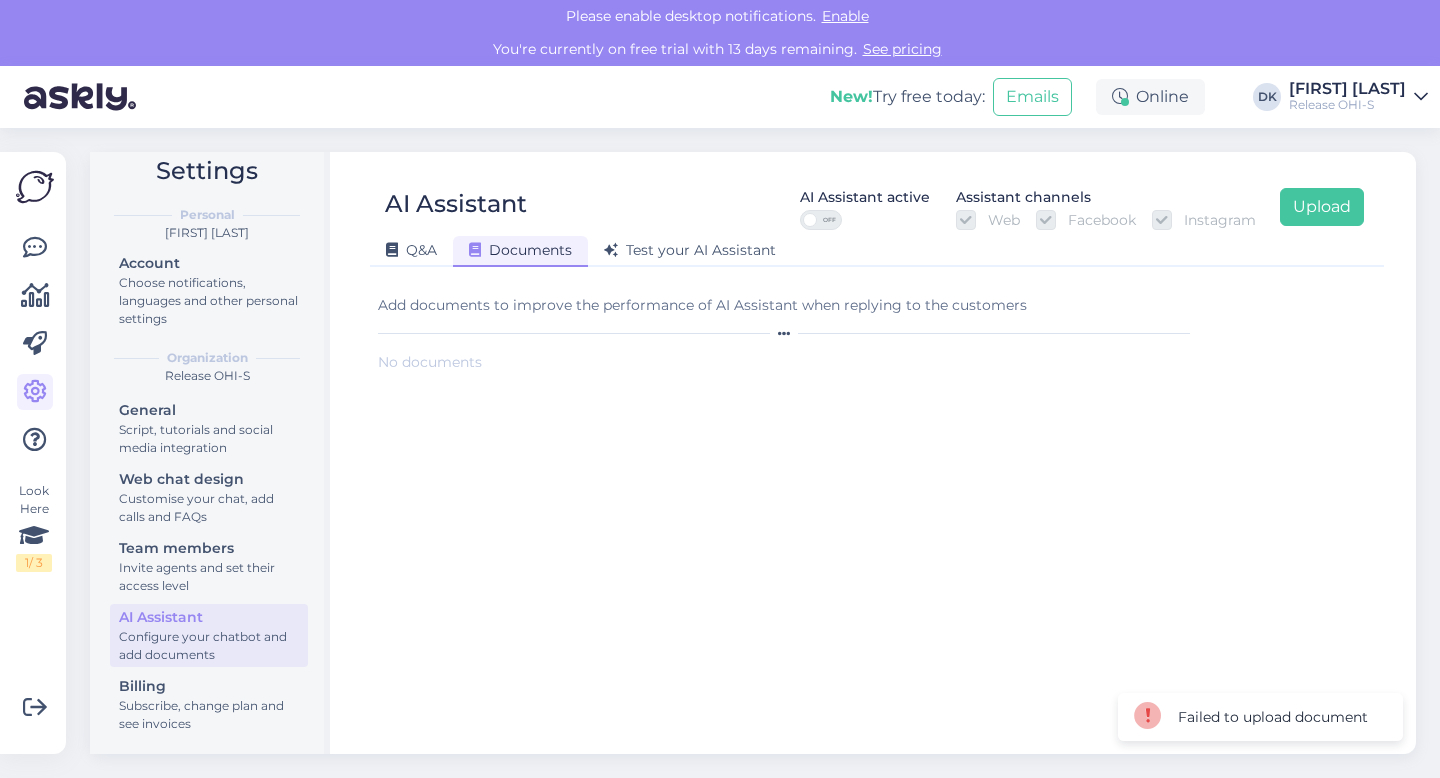 click on "Failed to upload document" at bounding box center [1273, 717] 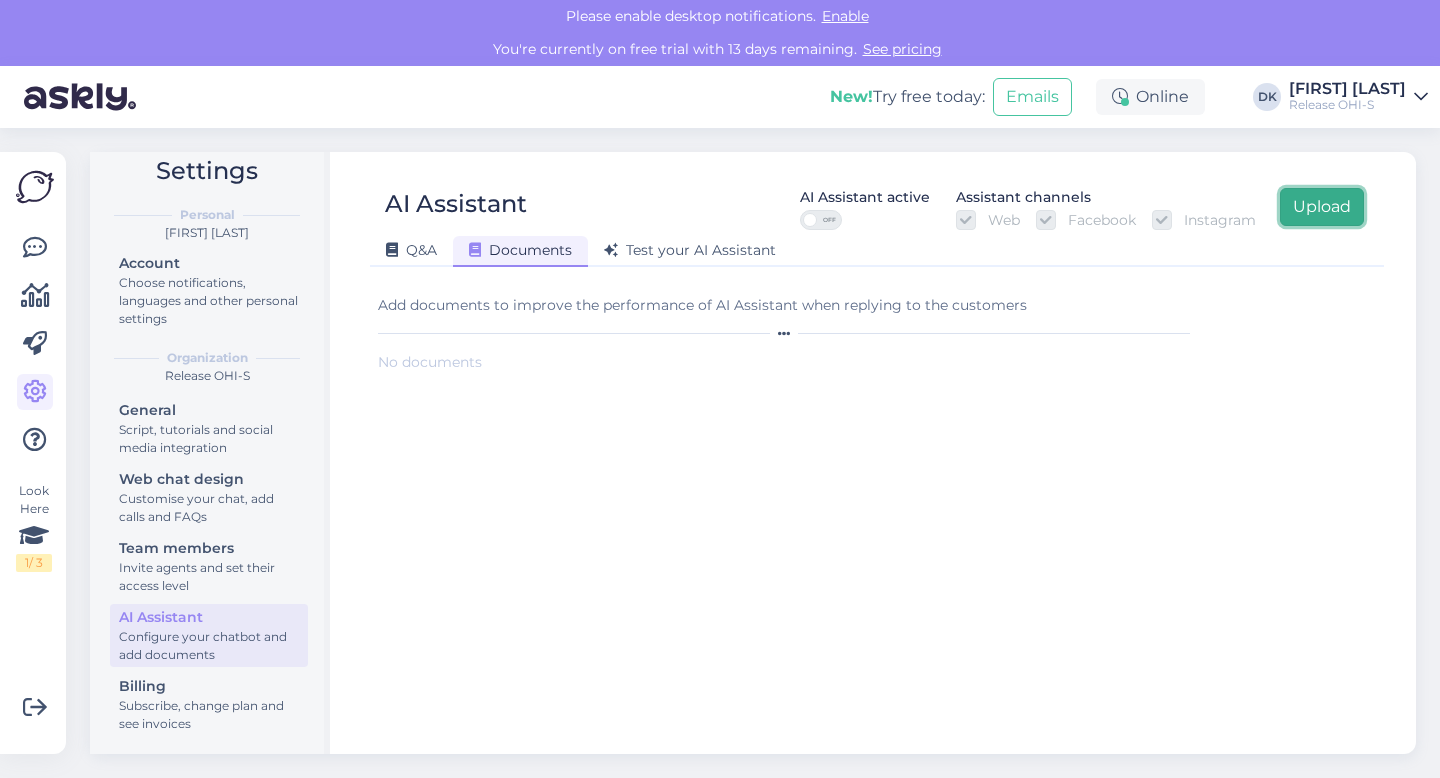 click on "Upload" at bounding box center [1322, 207] 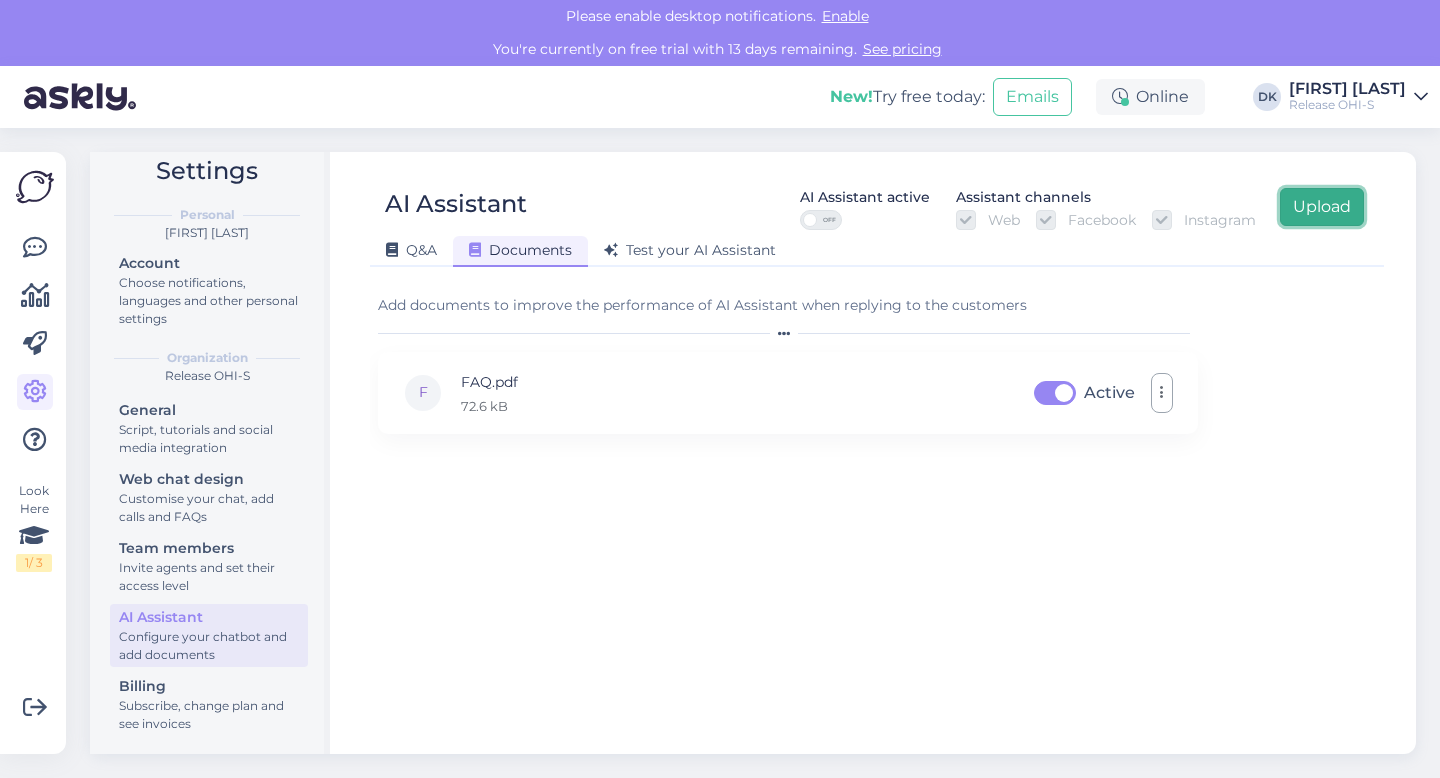 click on "Upload" at bounding box center (1322, 207) 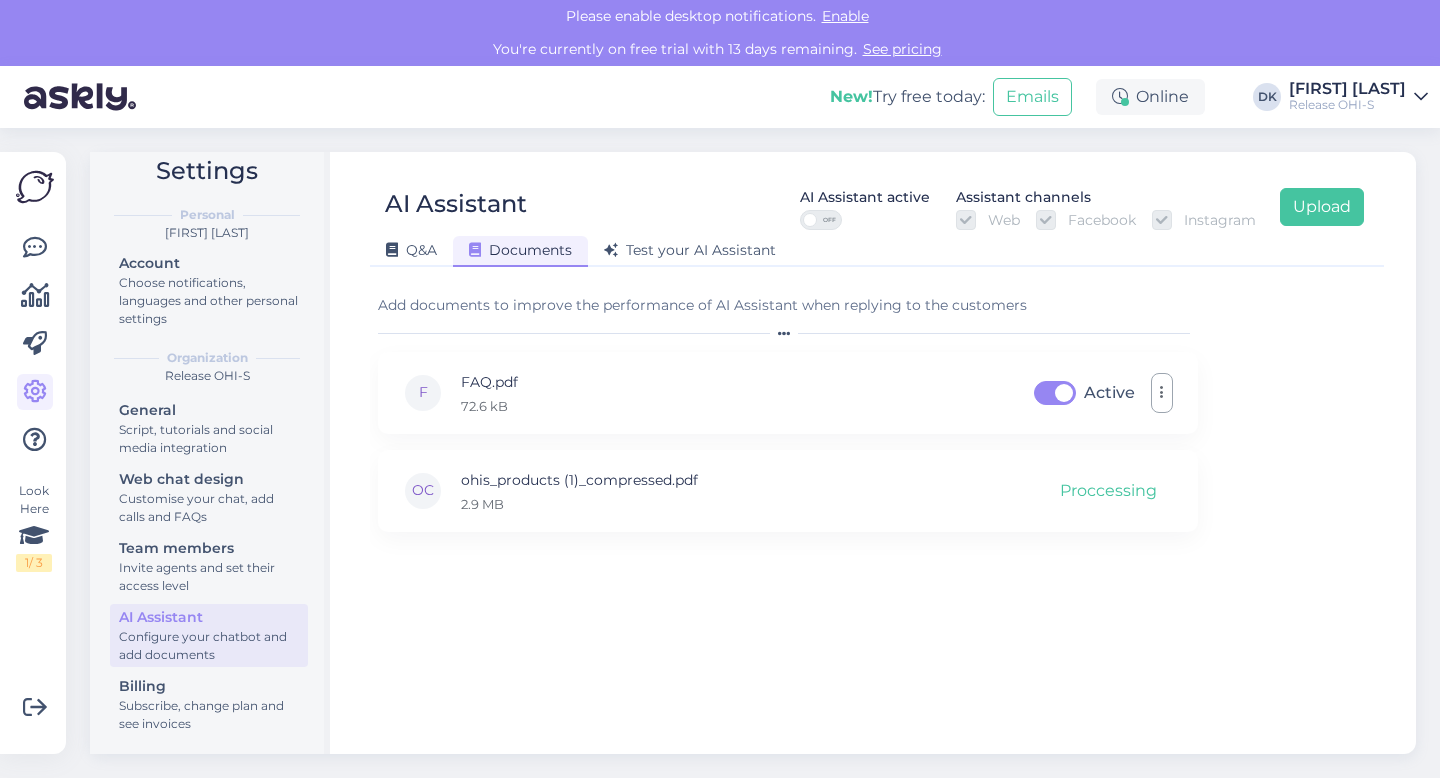 click on "OFF" at bounding box center [829, 220] 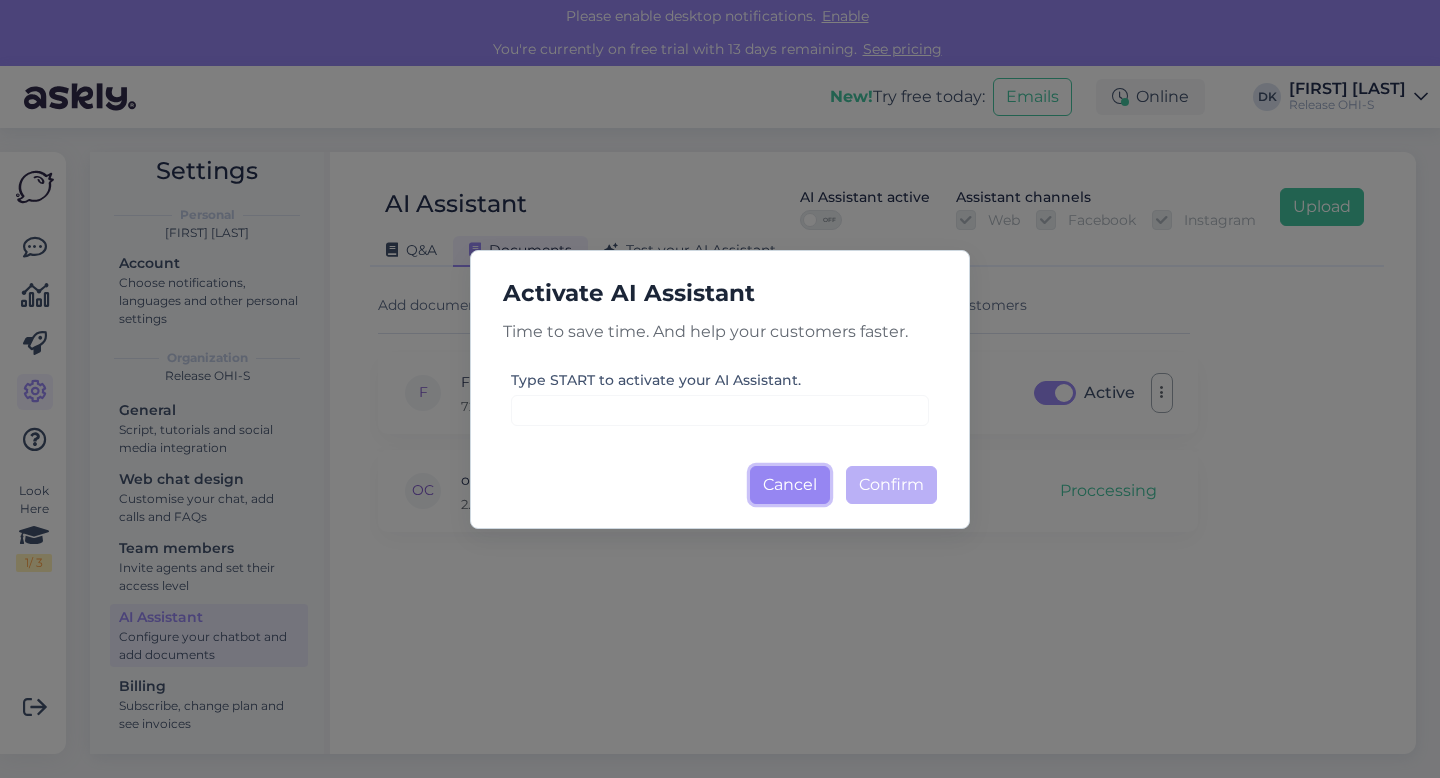 click on "Cancel" at bounding box center [790, 485] 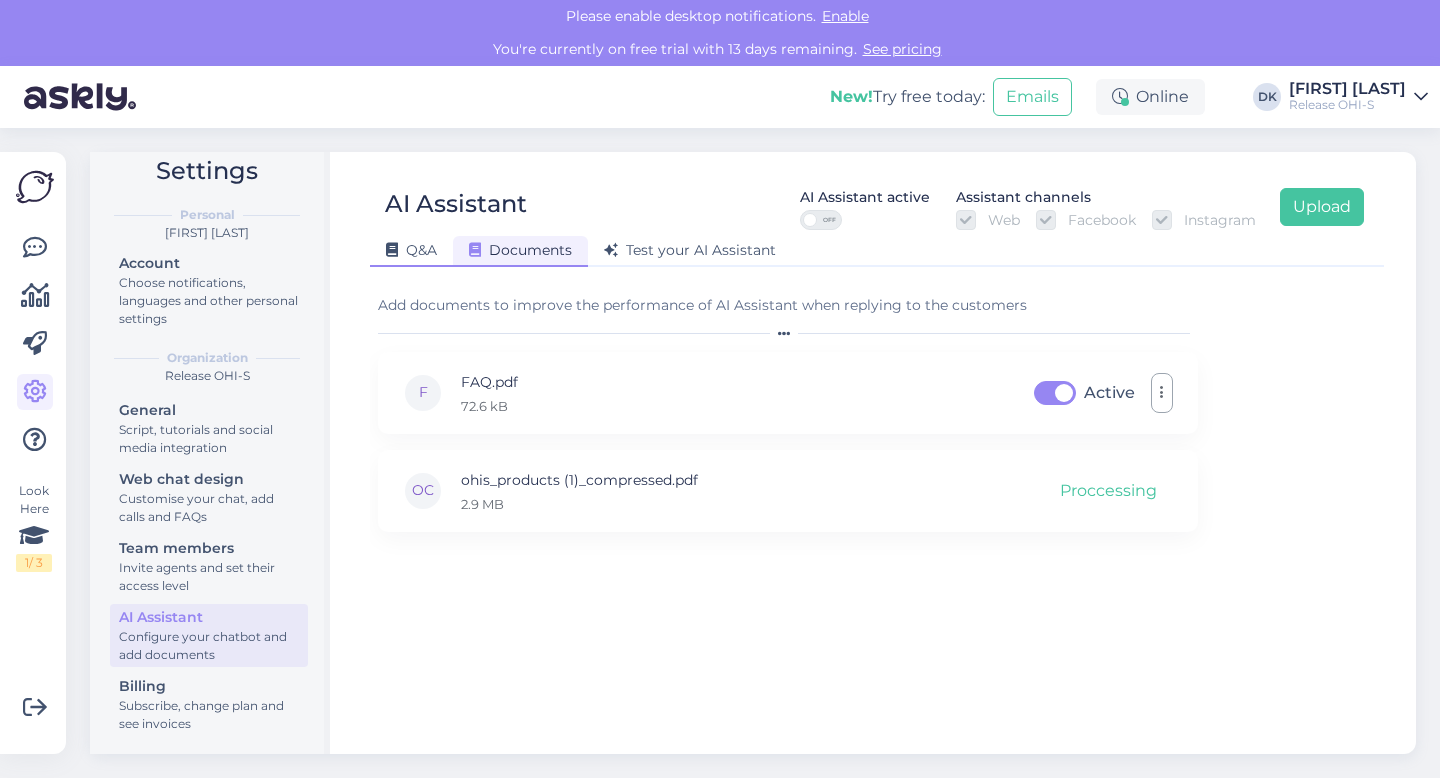 click on "Q&A" at bounding box center (411, 250) 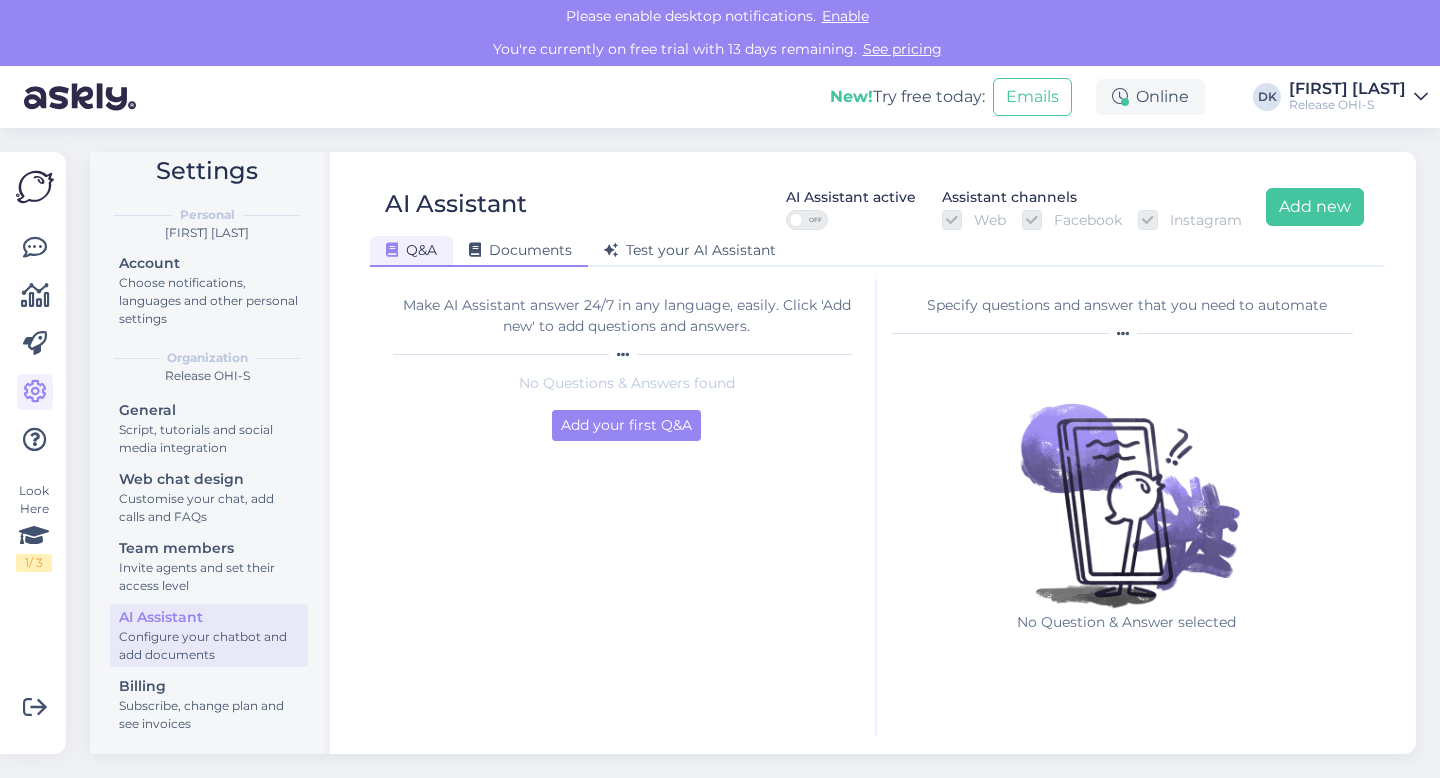 click on "Documents" at bounding box center [520, 251] 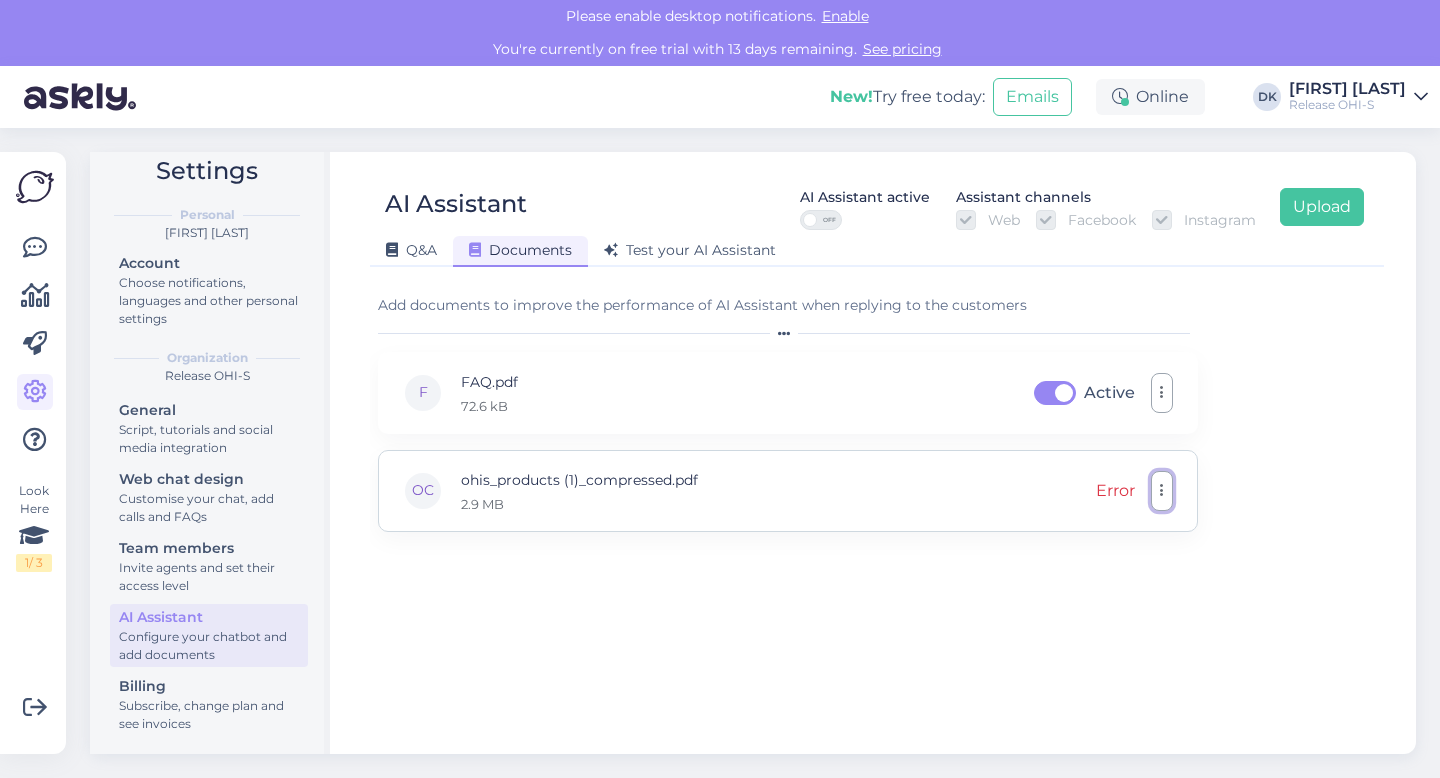 click at bounding box center (1162, 491) 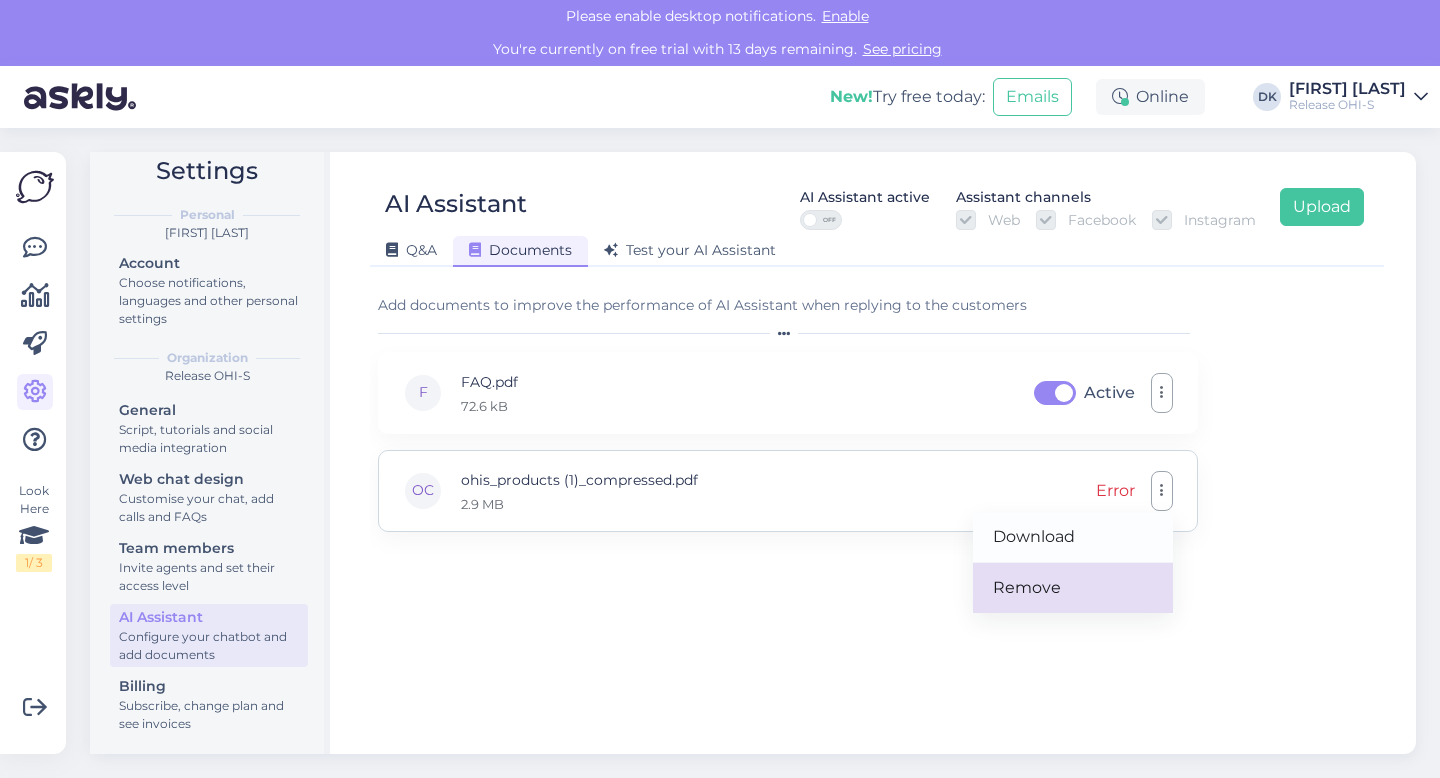 click on "Remove" at bounding box center [1073, 588] 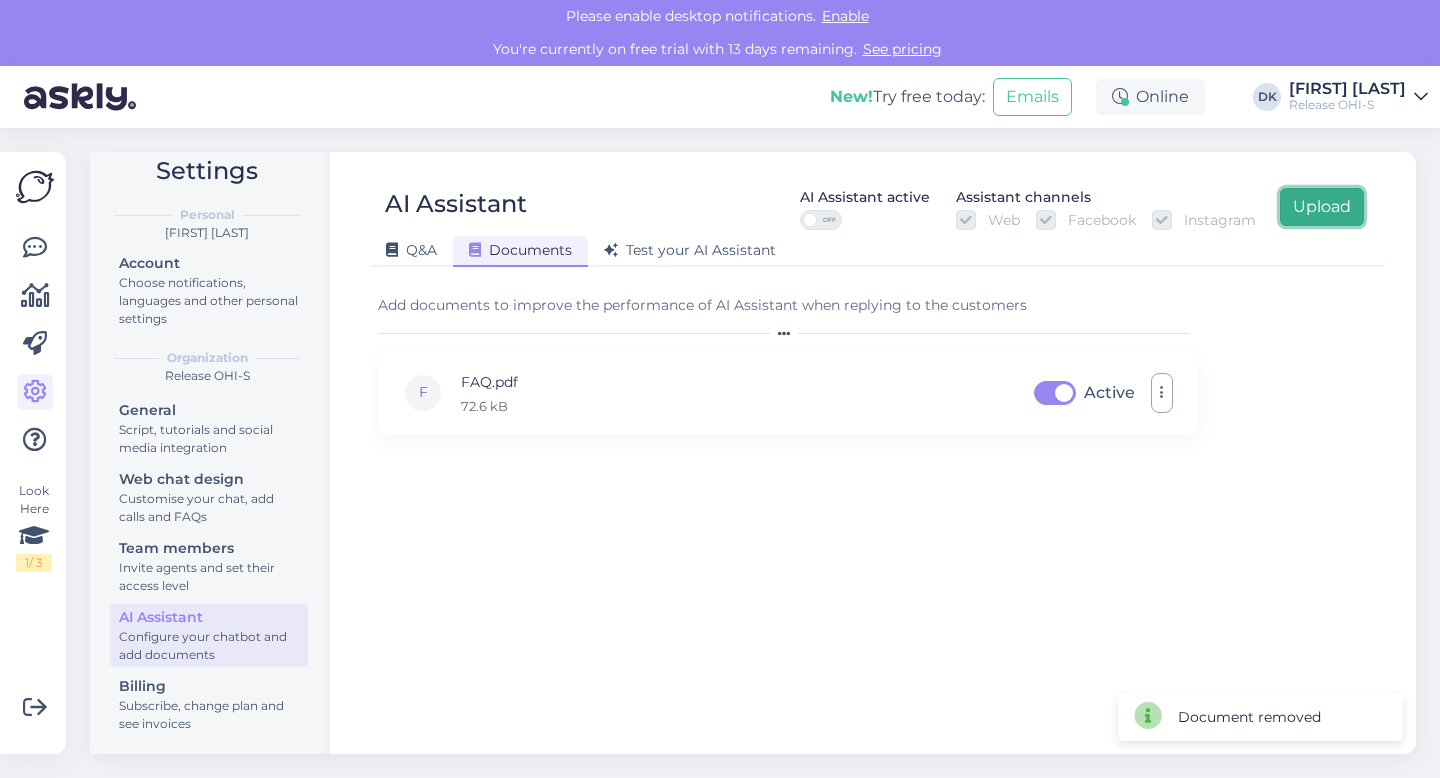 click on "Upload" at bounding box center (1322, 207) 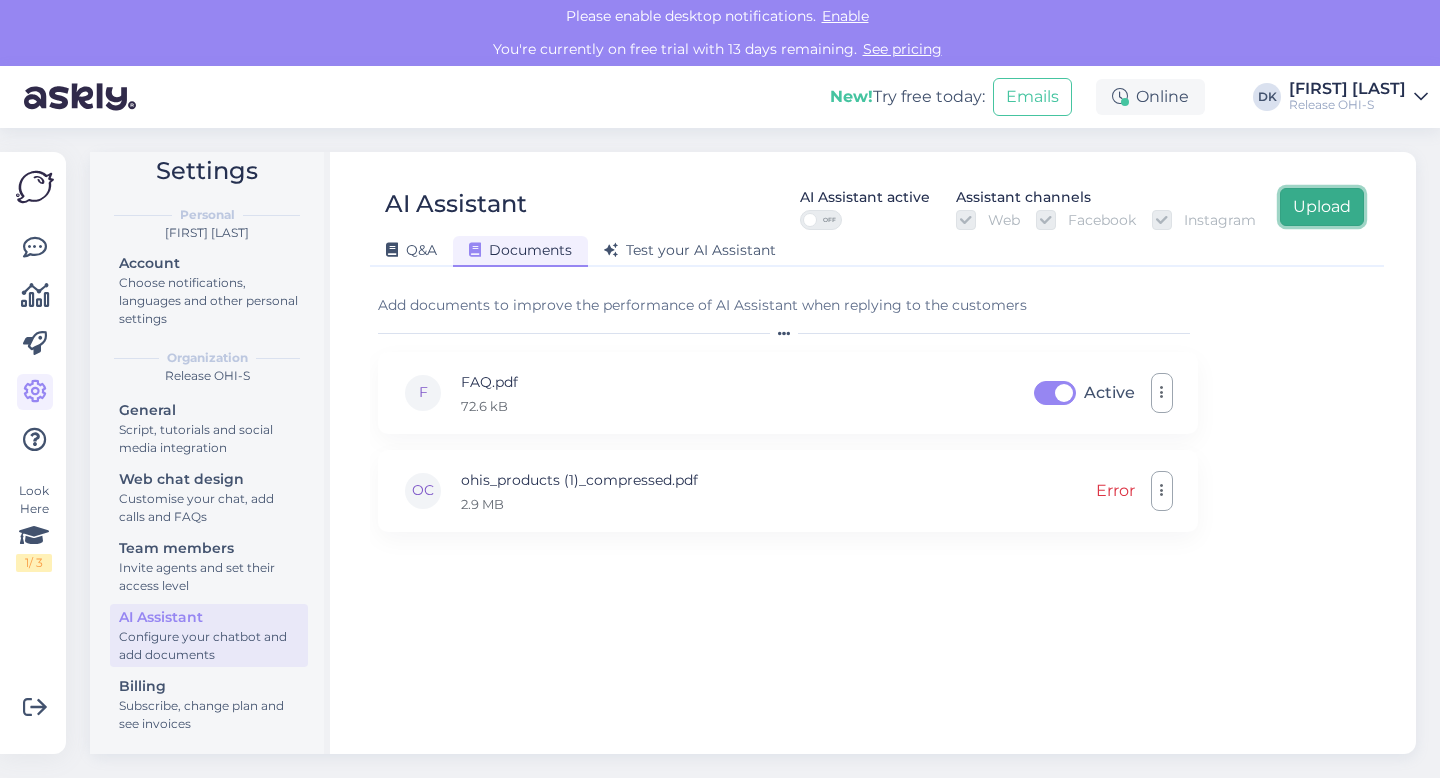 click on "Upload" at bounding box center [1322, 207] 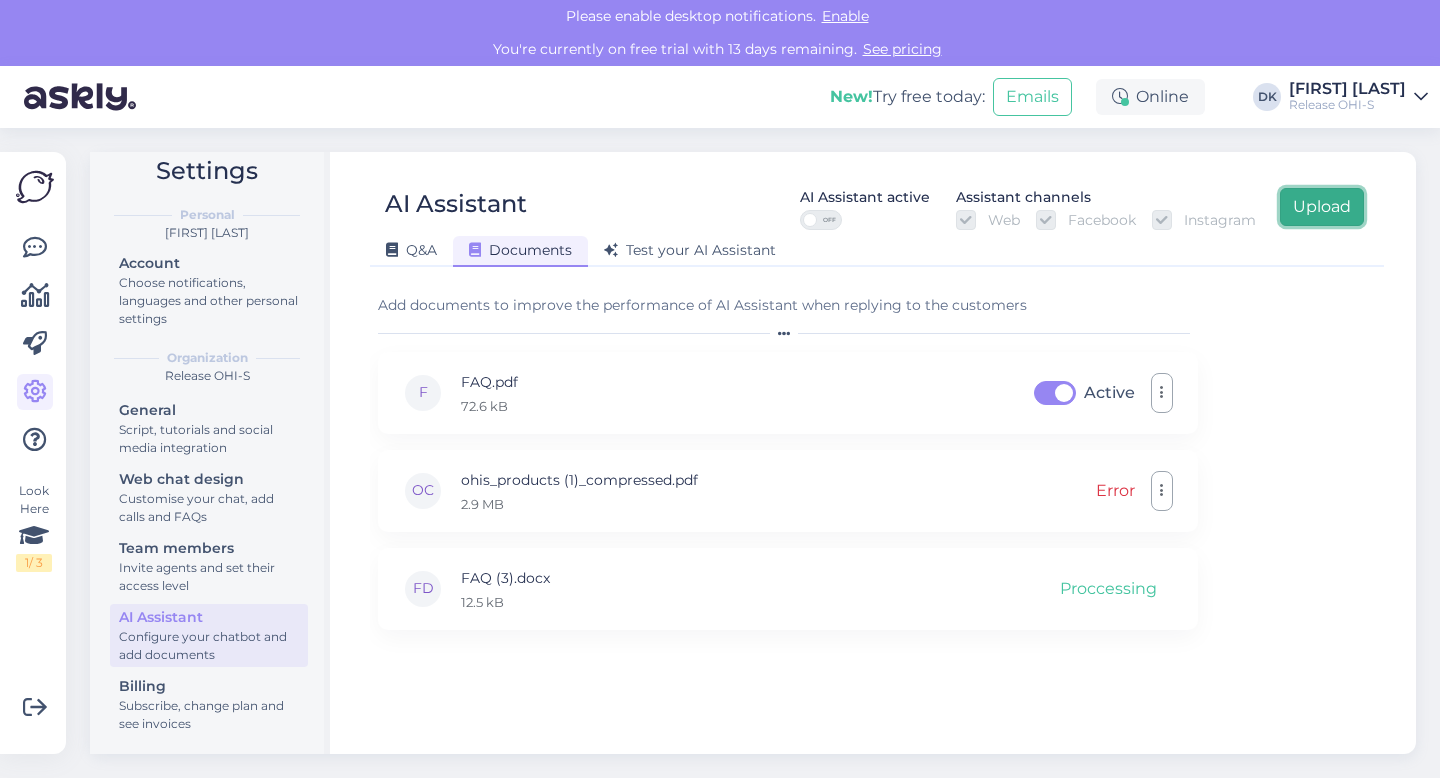 click on "Upload" at bounding box center [1322, 207] 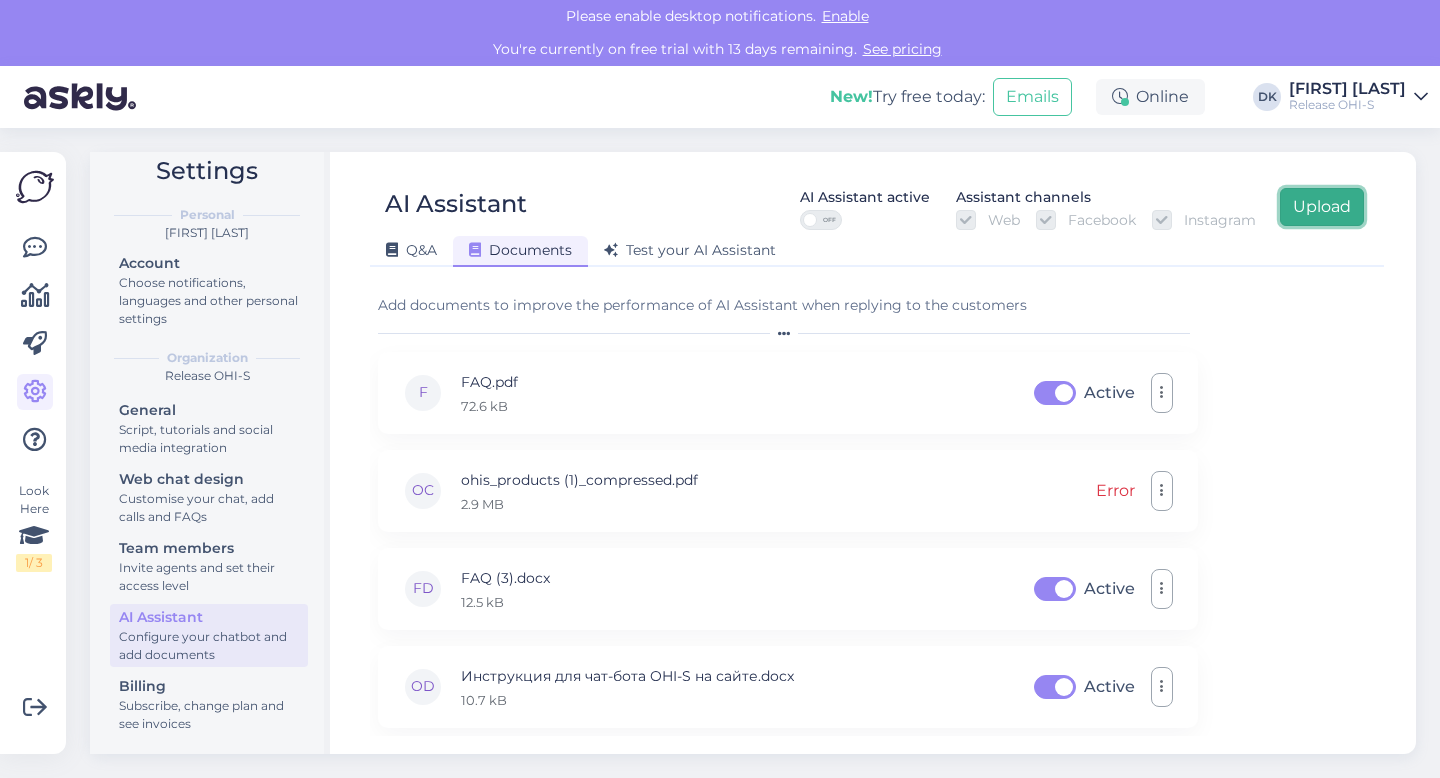 click on "Upload" at bounding box center [1322, 207] 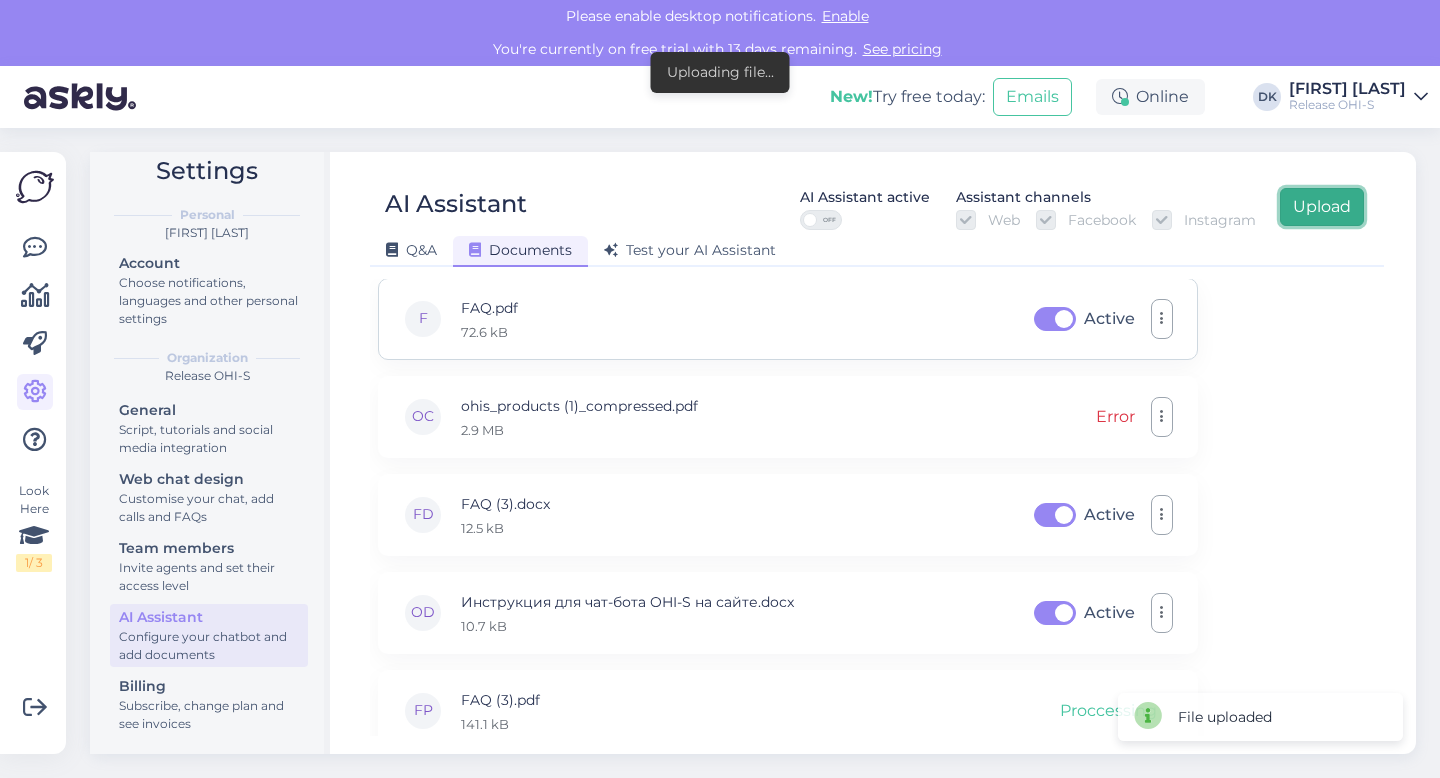 scroll, scrollTop: 90, scrollLeft: 0, axis: vertical 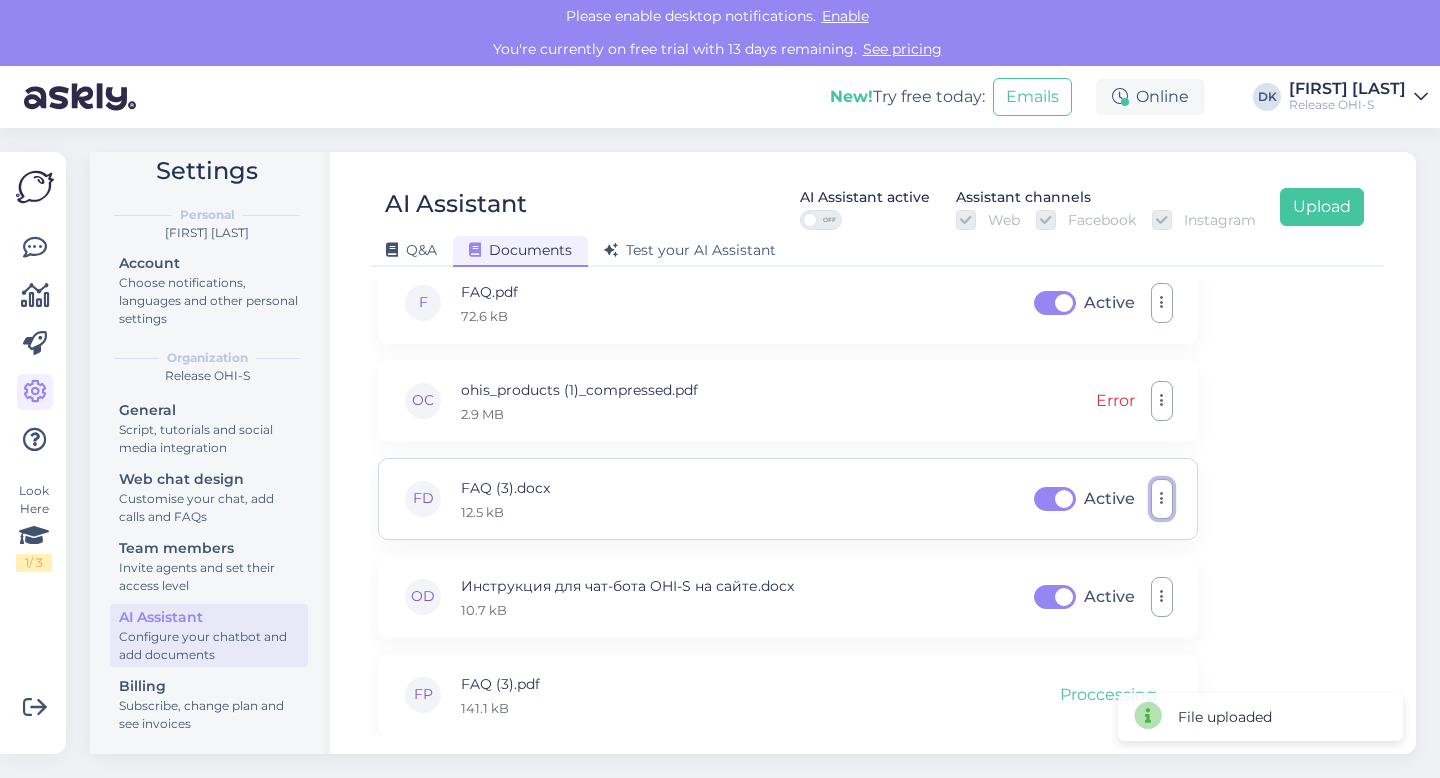 click at bounding box center [1162, 499] 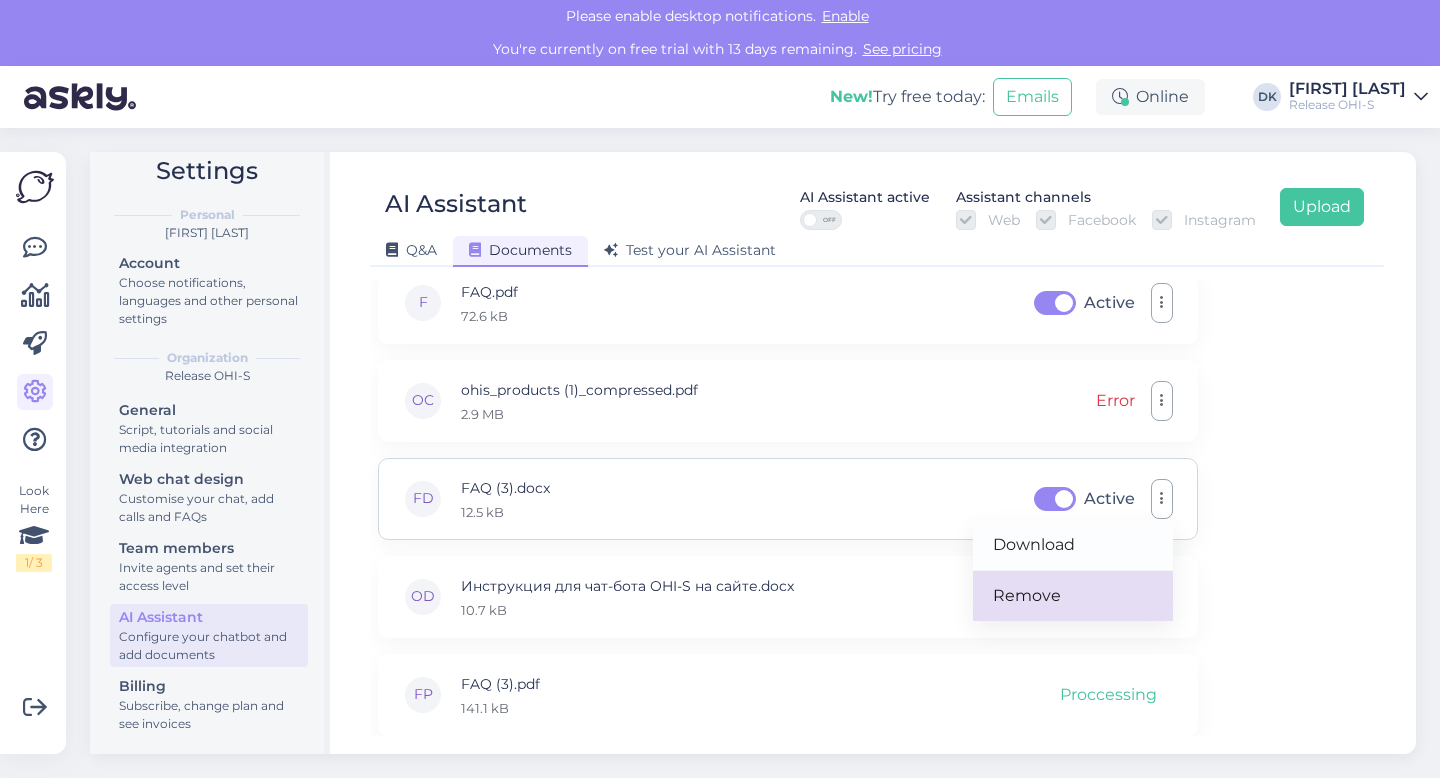 click on "Remove" at bounding box center (1073, 596) 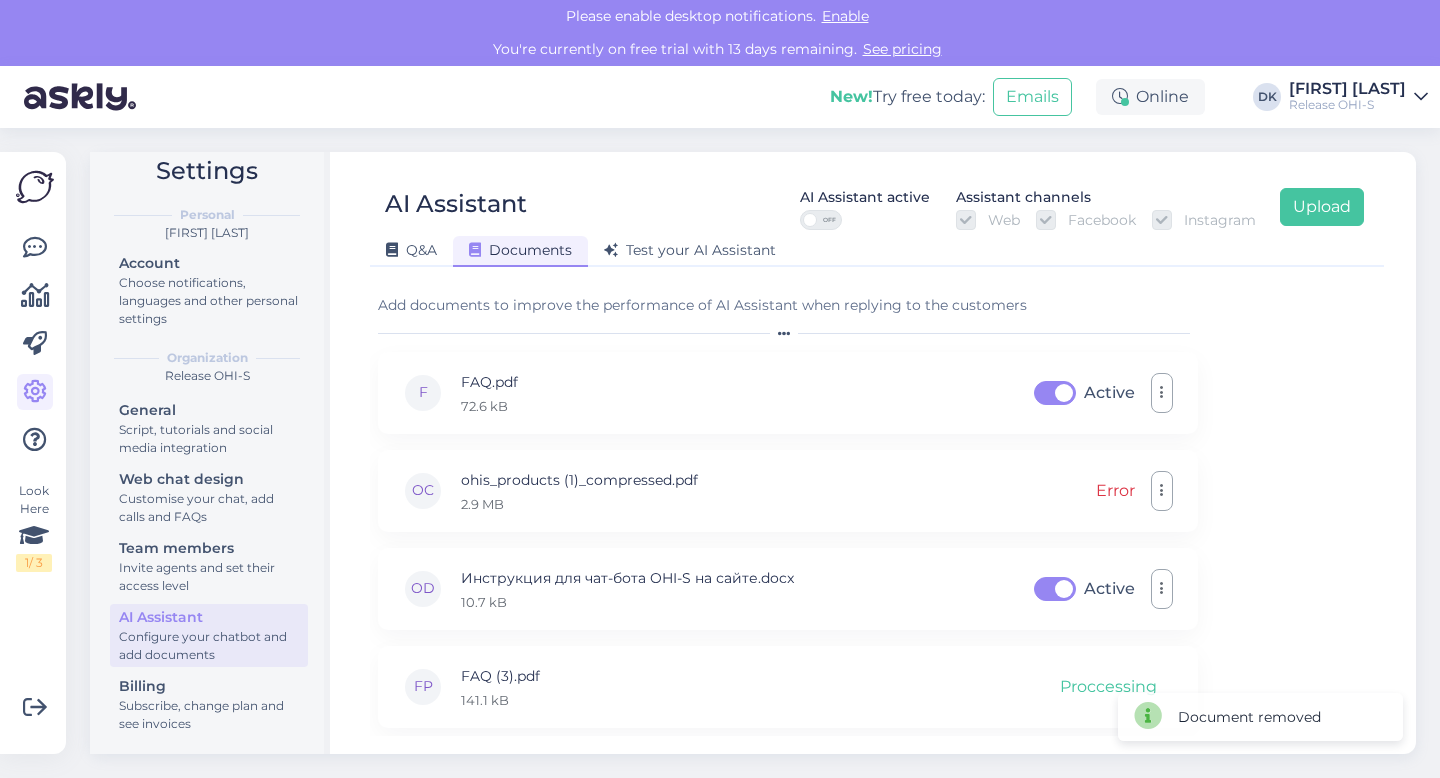 scroll, scrollTop: 0, scrollLeft: 0, axis: both 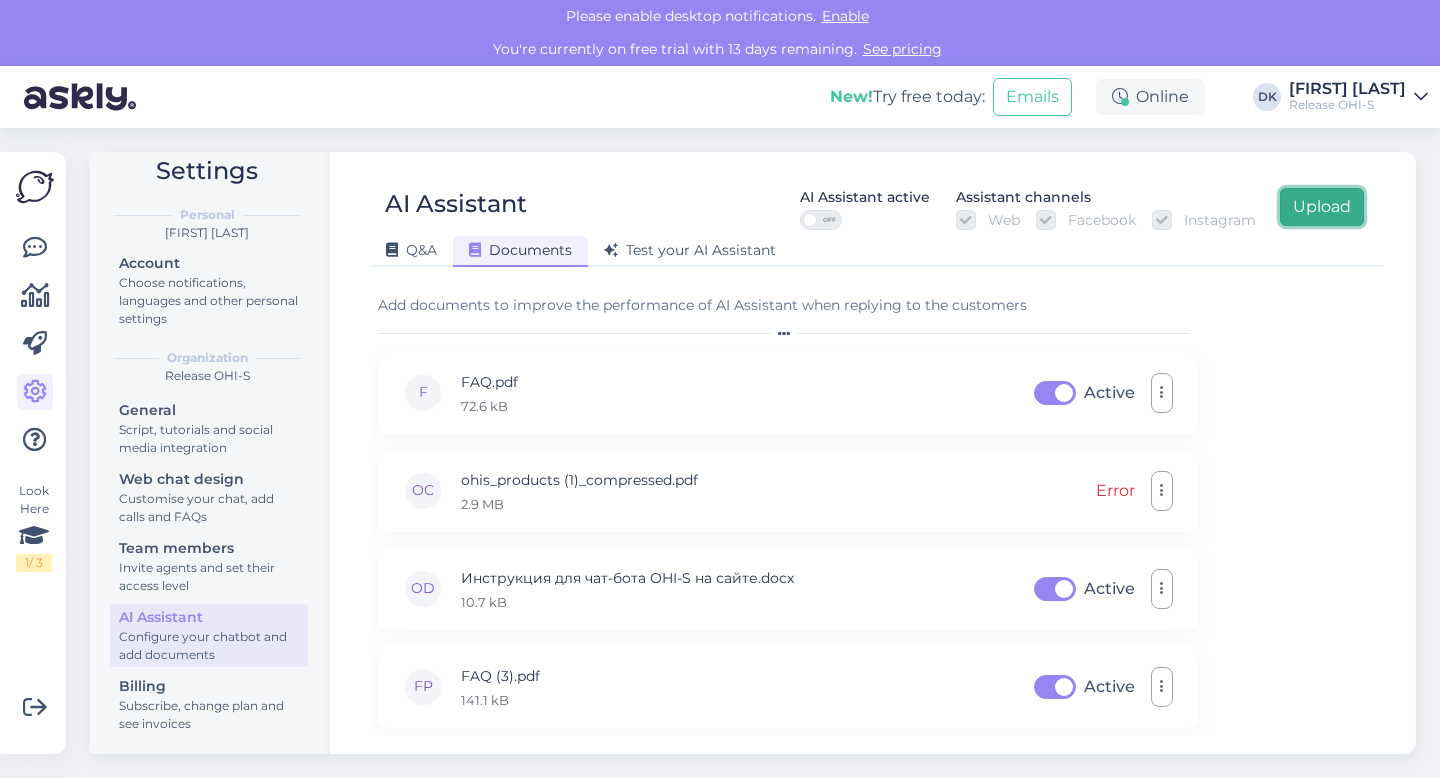 click on "Upload" at bounding box center [1322, 207] 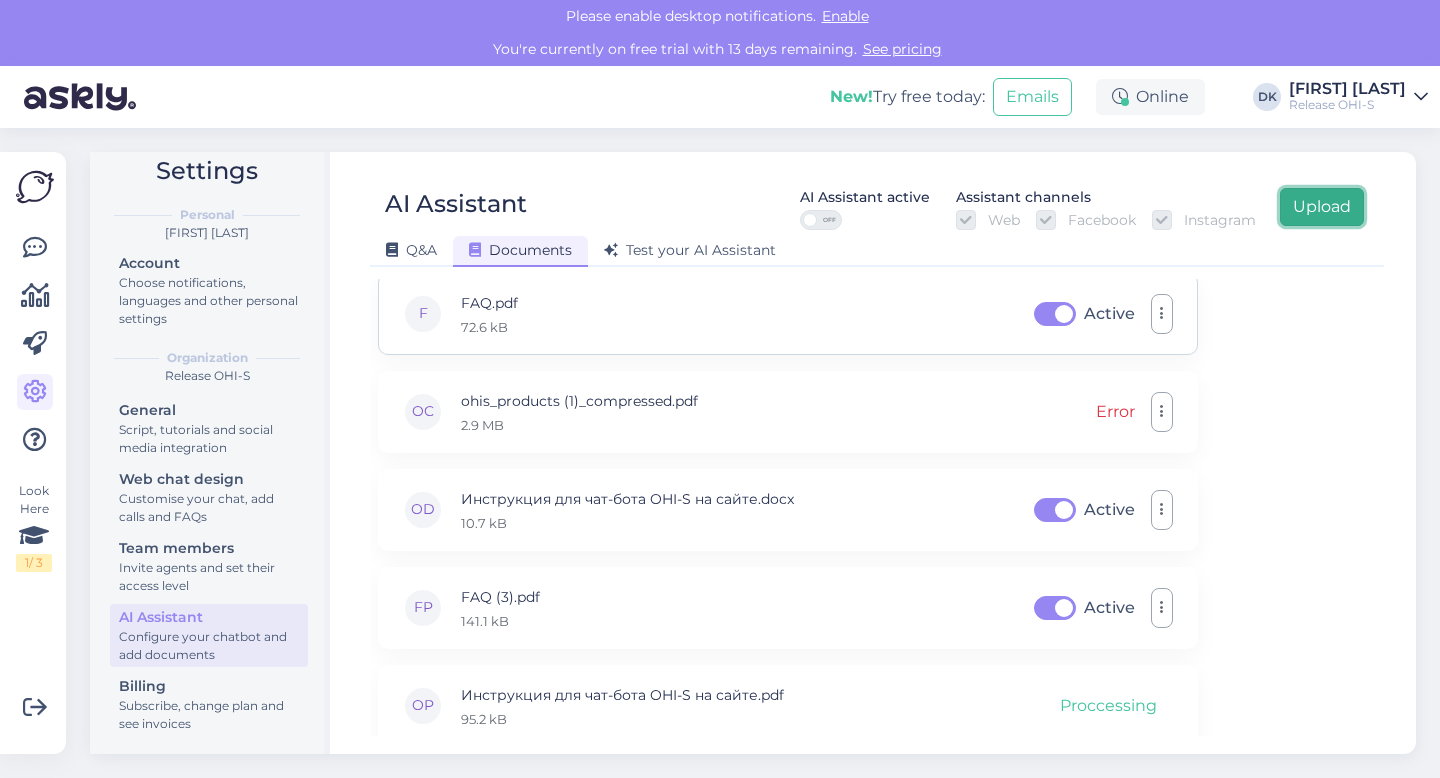 scroll, scrollTop: 90, scrollLeft: 0, axis: vertical 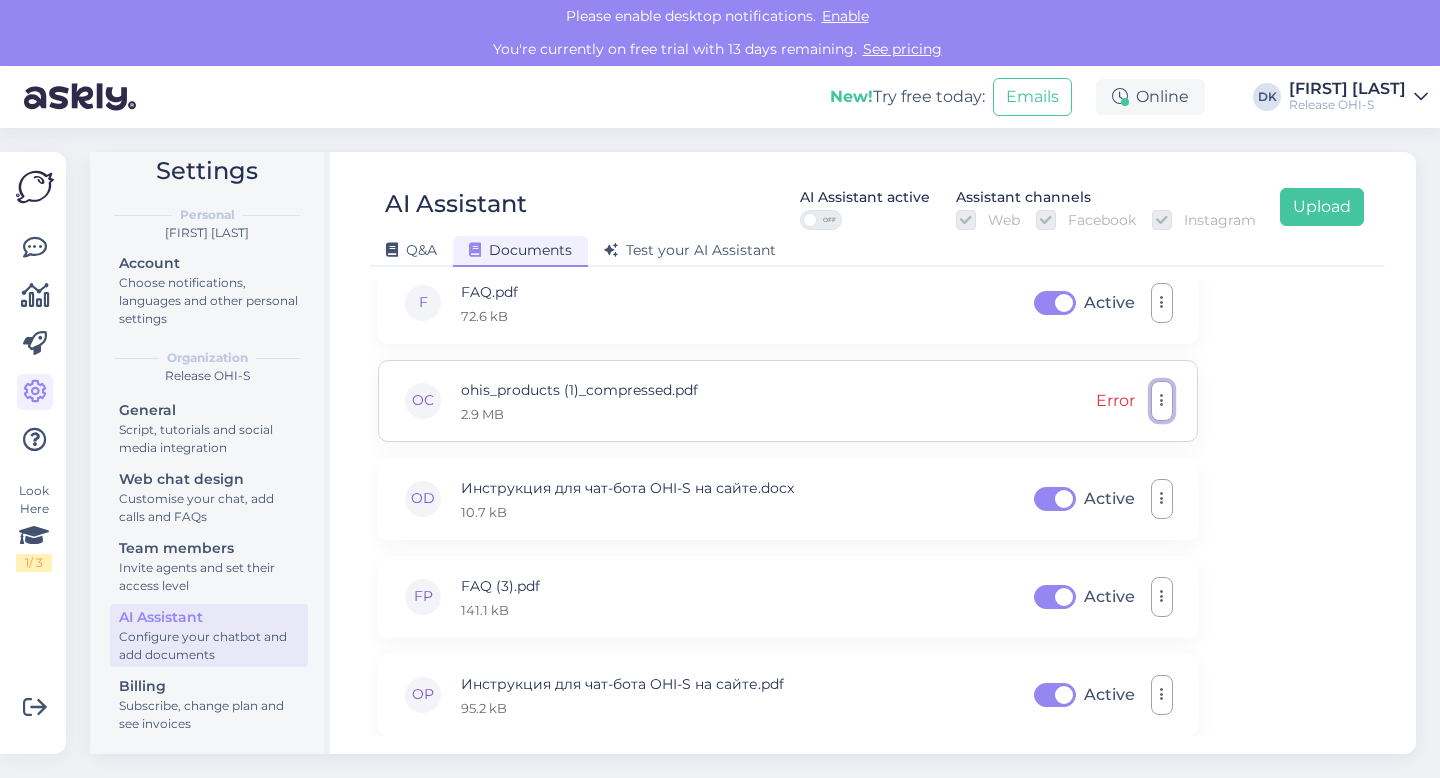 click at bounding box center (1162, 401) 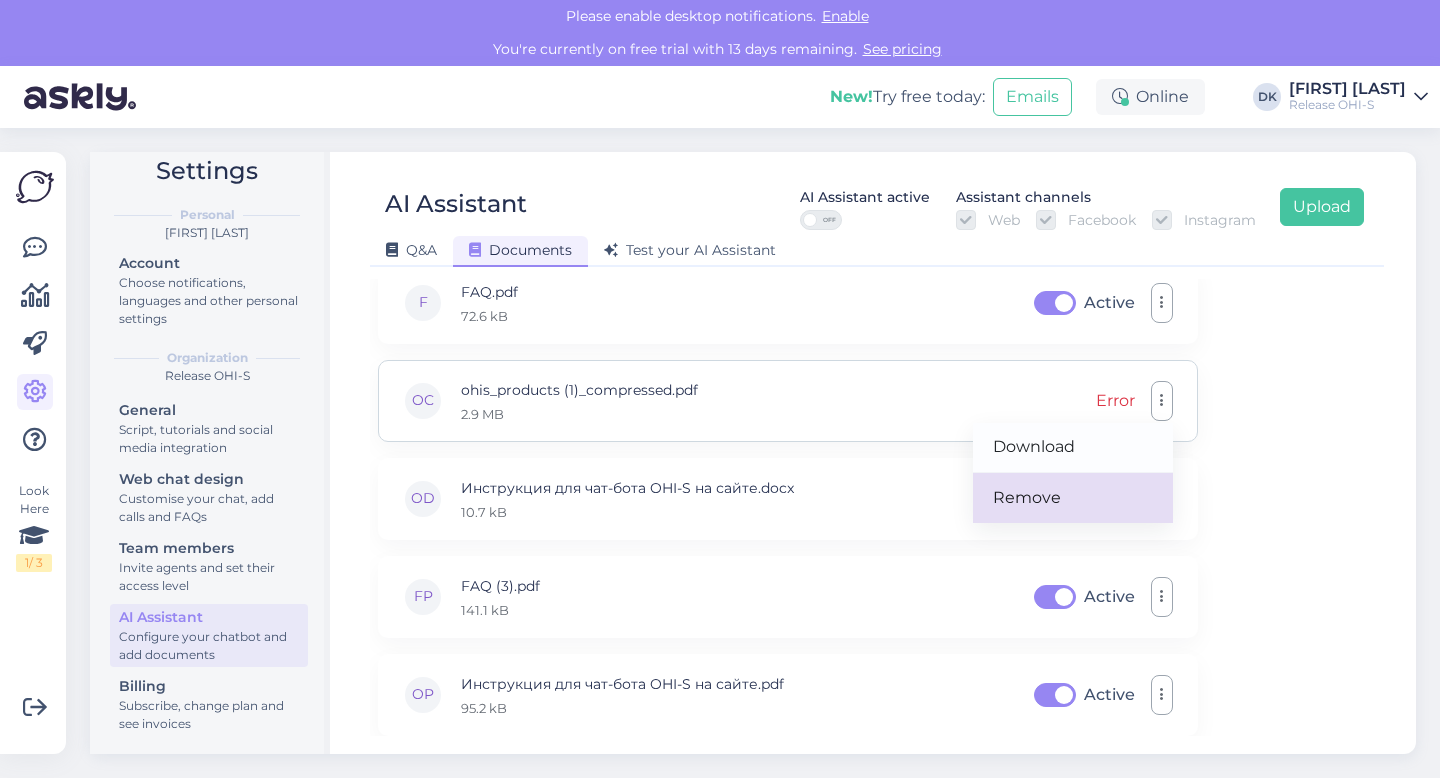 click on "Remove" at bounding box center [1073, 498] 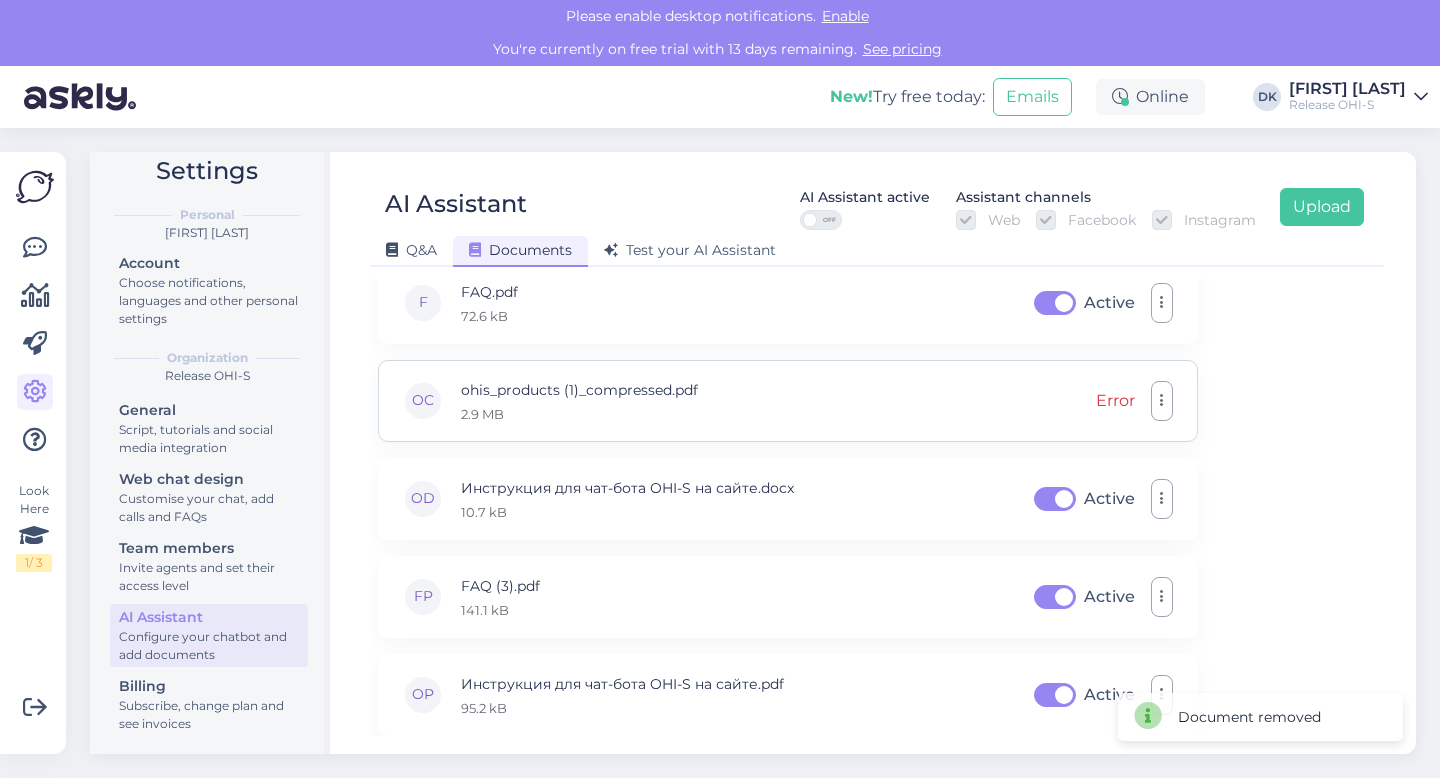 scroll, scrollTop: 0, scrollLeft: 0, axis: both 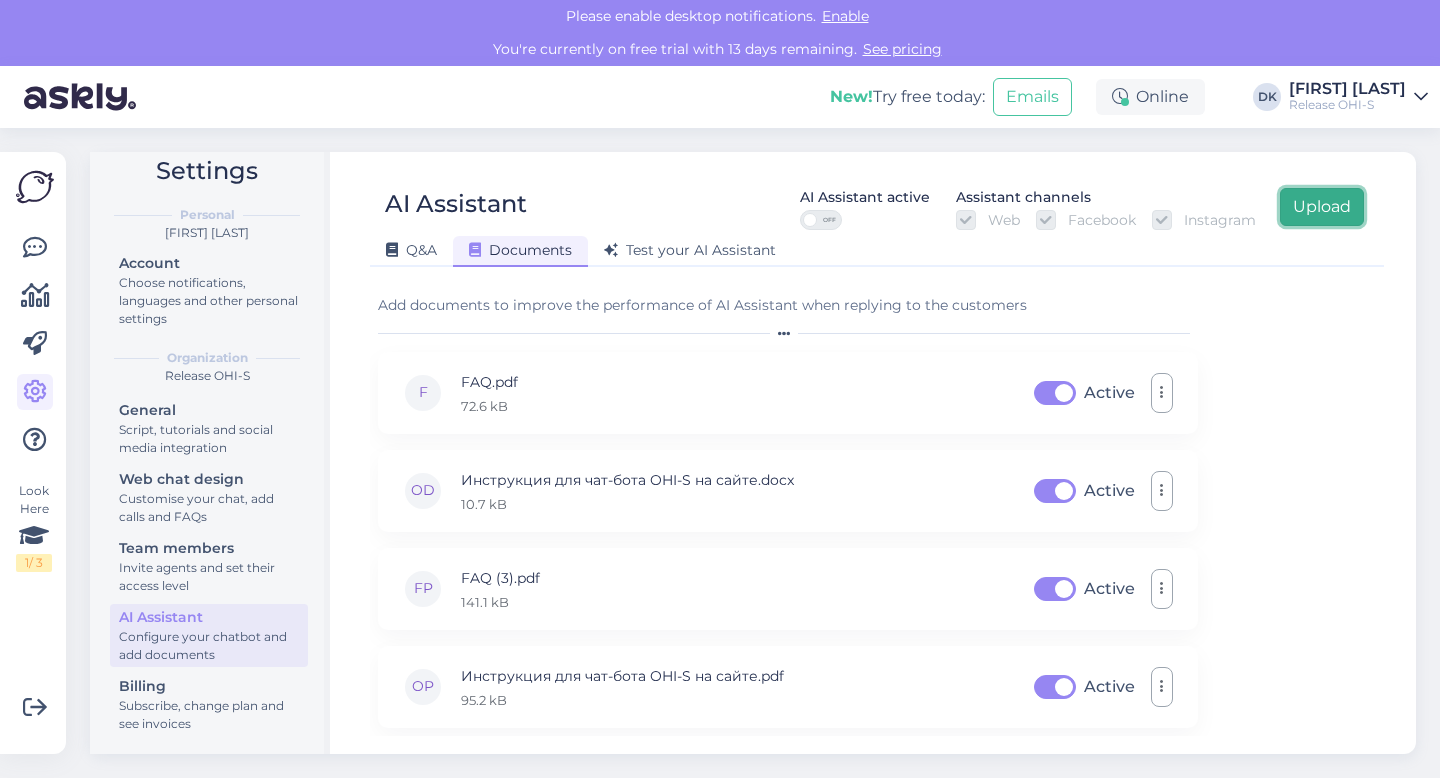 click on "Upload" at bounding box center (1322, 207) 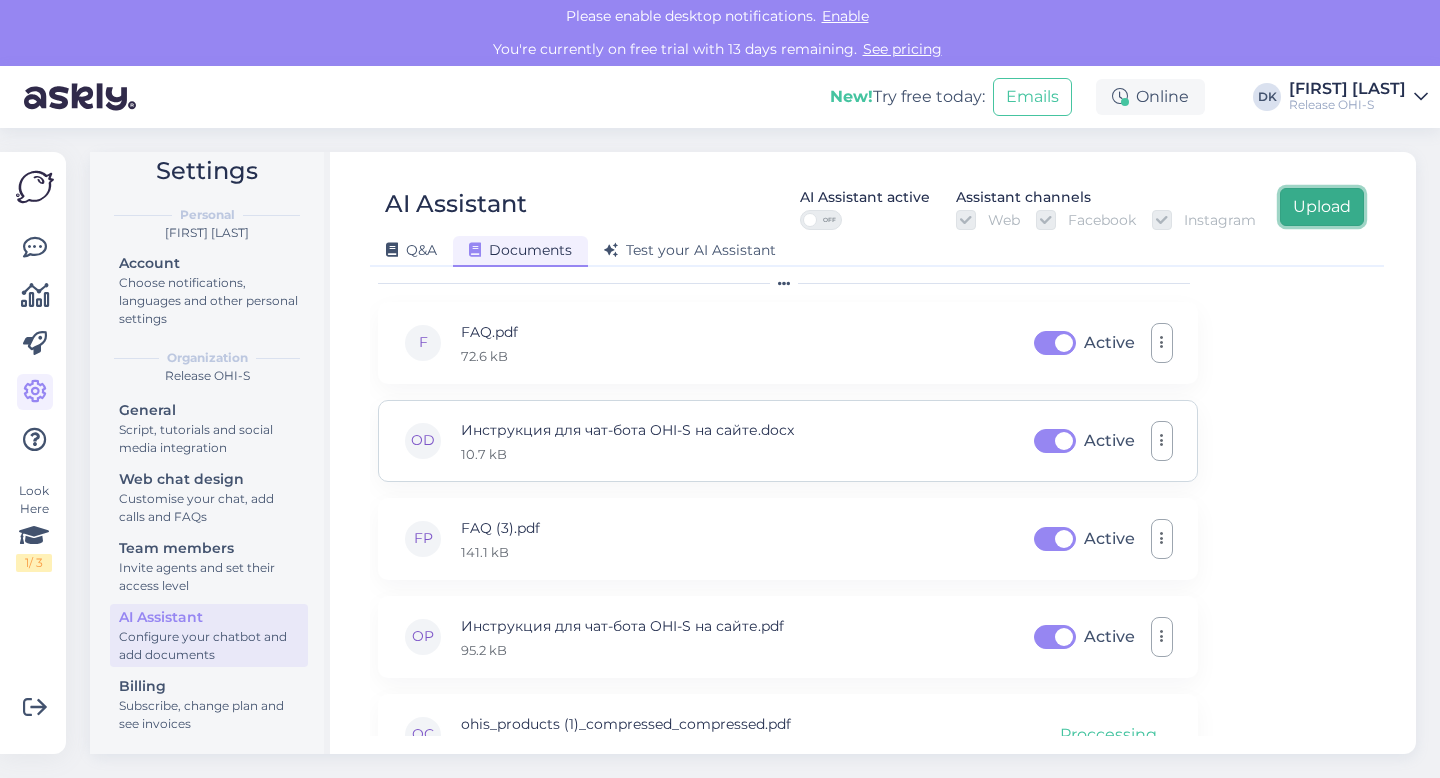 scroll, scrollTop: 0, scrollLeft: 0, axis: both 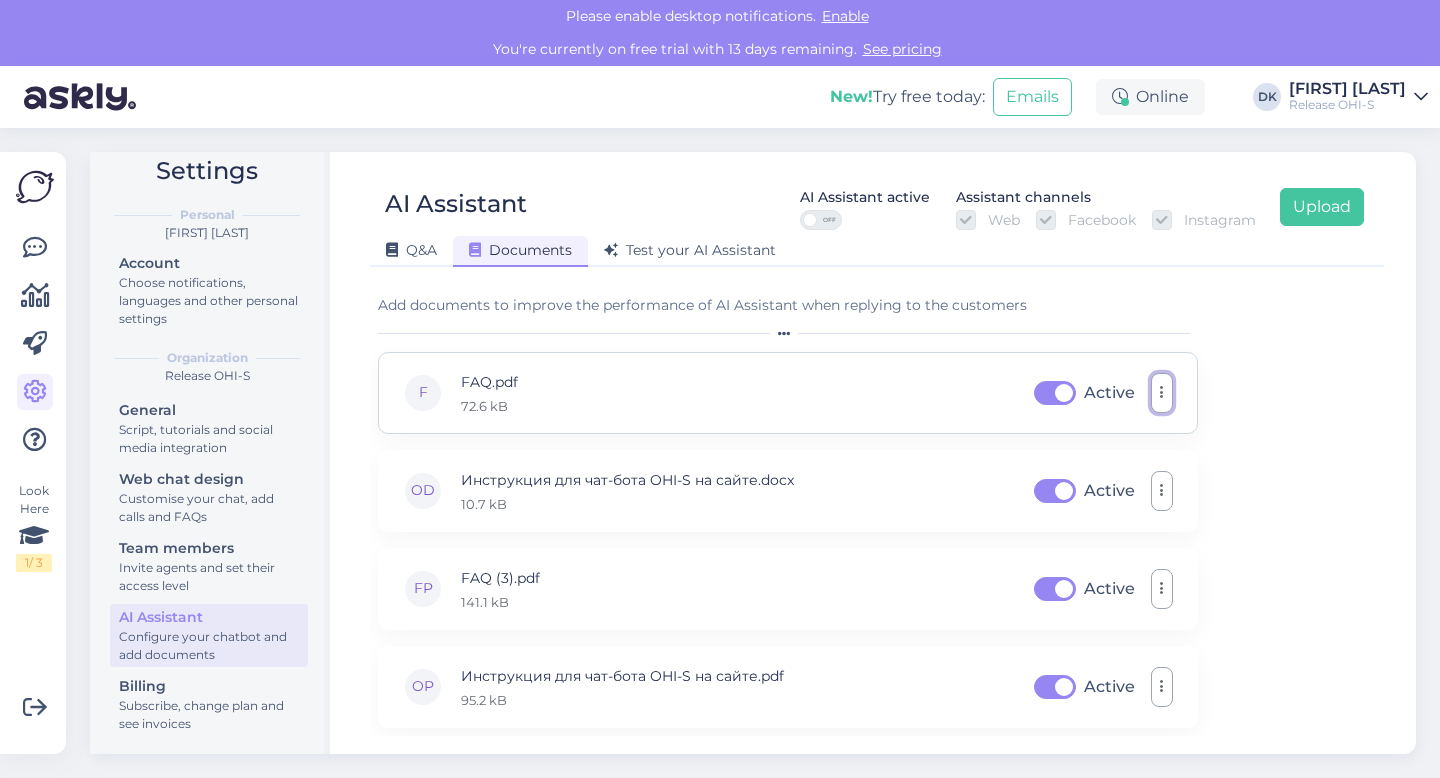 click at bounding box center [1162, 393] 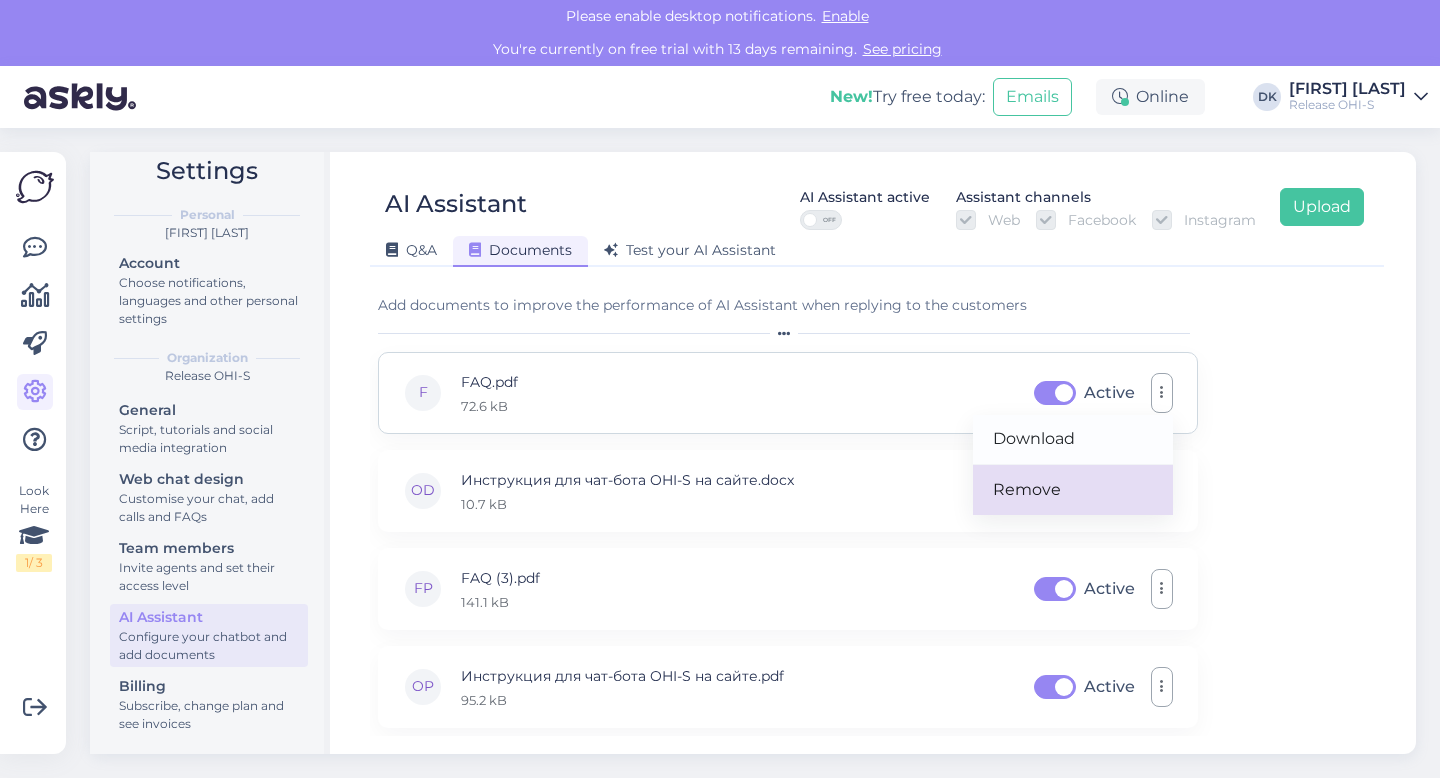 click on "Remove" at bounding box center [1073, 490] 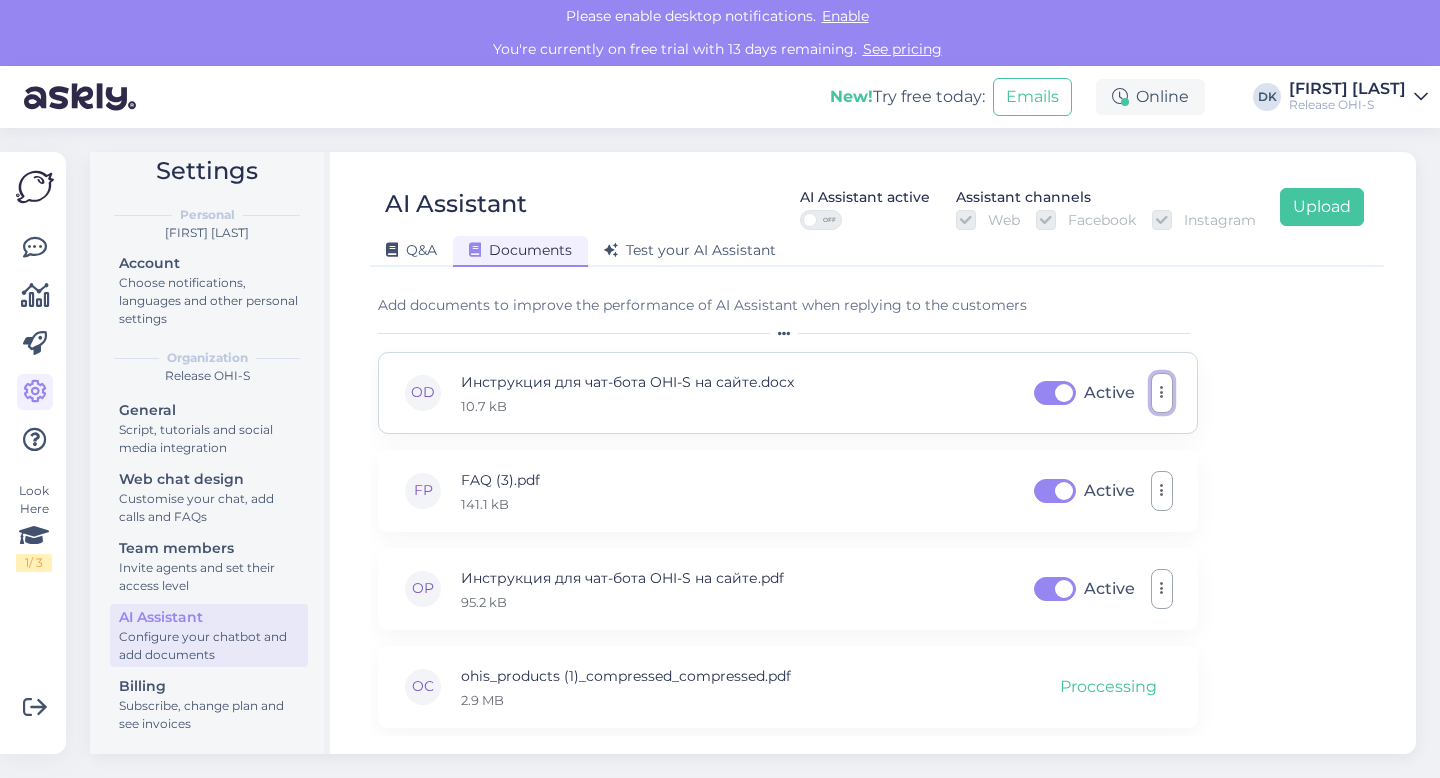 click at bounding box center [1162, 393] 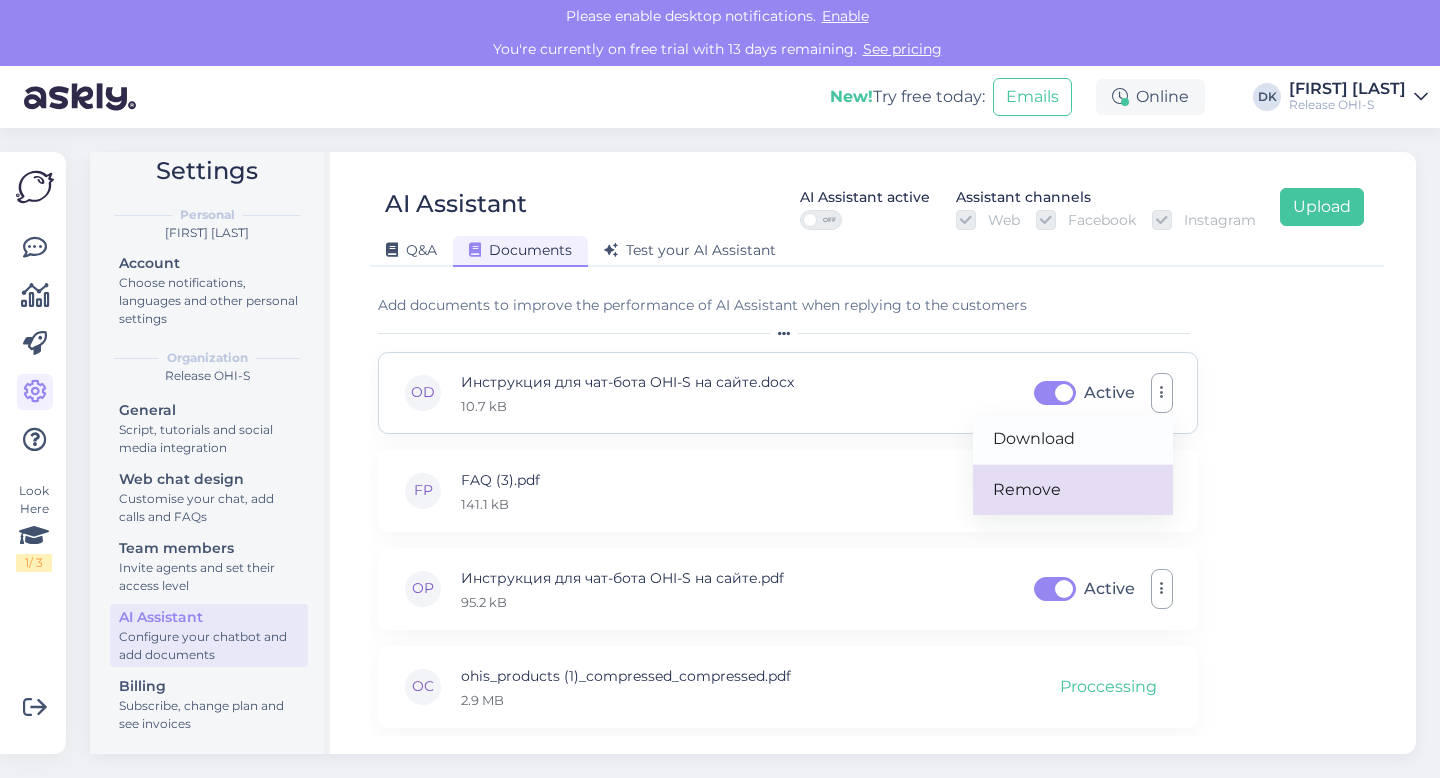 click on "Remove" at bounding box center [1073, 490] 